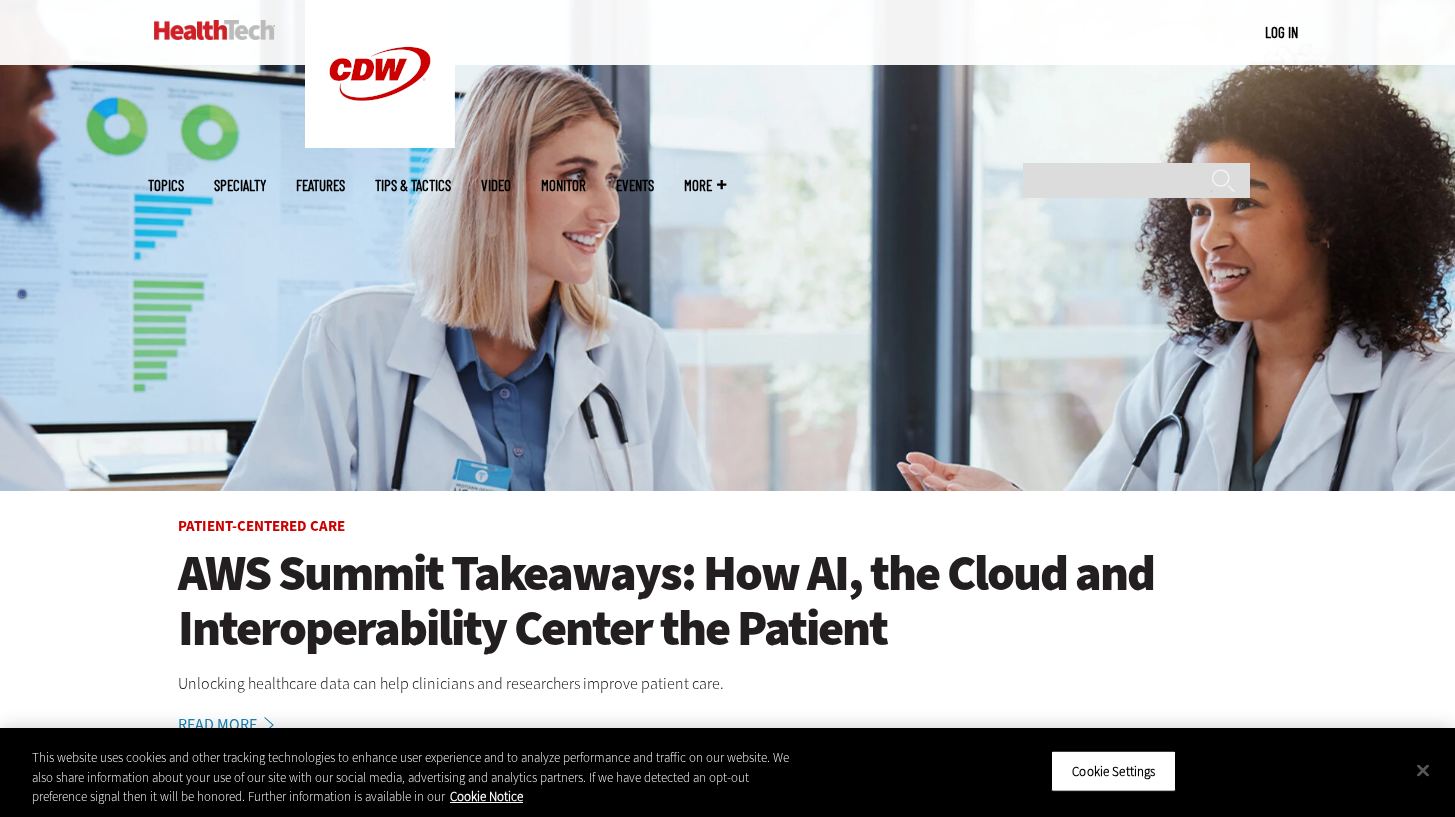 scroll, scrollTop: 539, scrollLeft: 0, axis: vertical 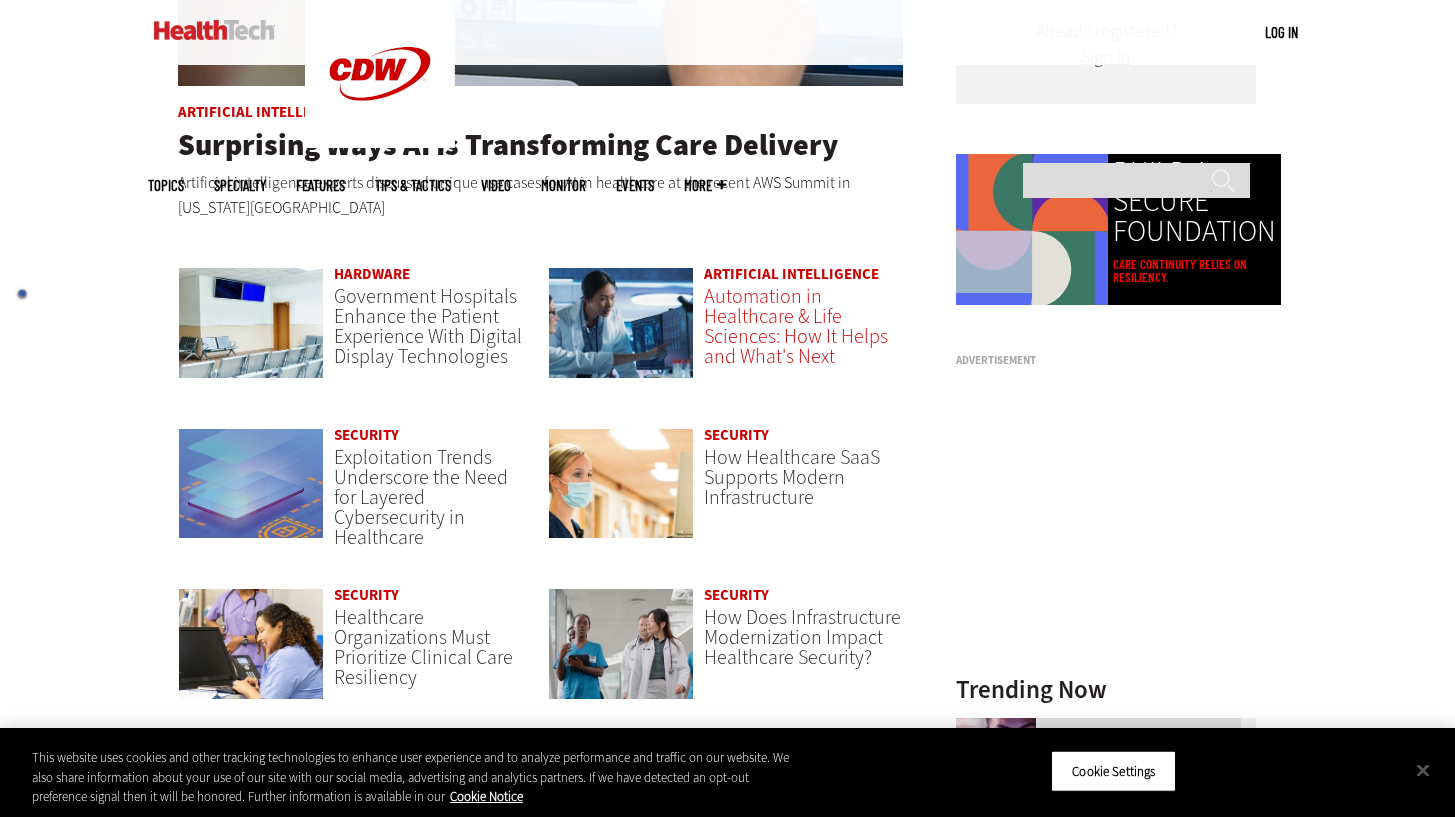 click on "Automation in Healthcare & Life Sciences: How It Helps and What's Next" at bounding box center (796, 326) 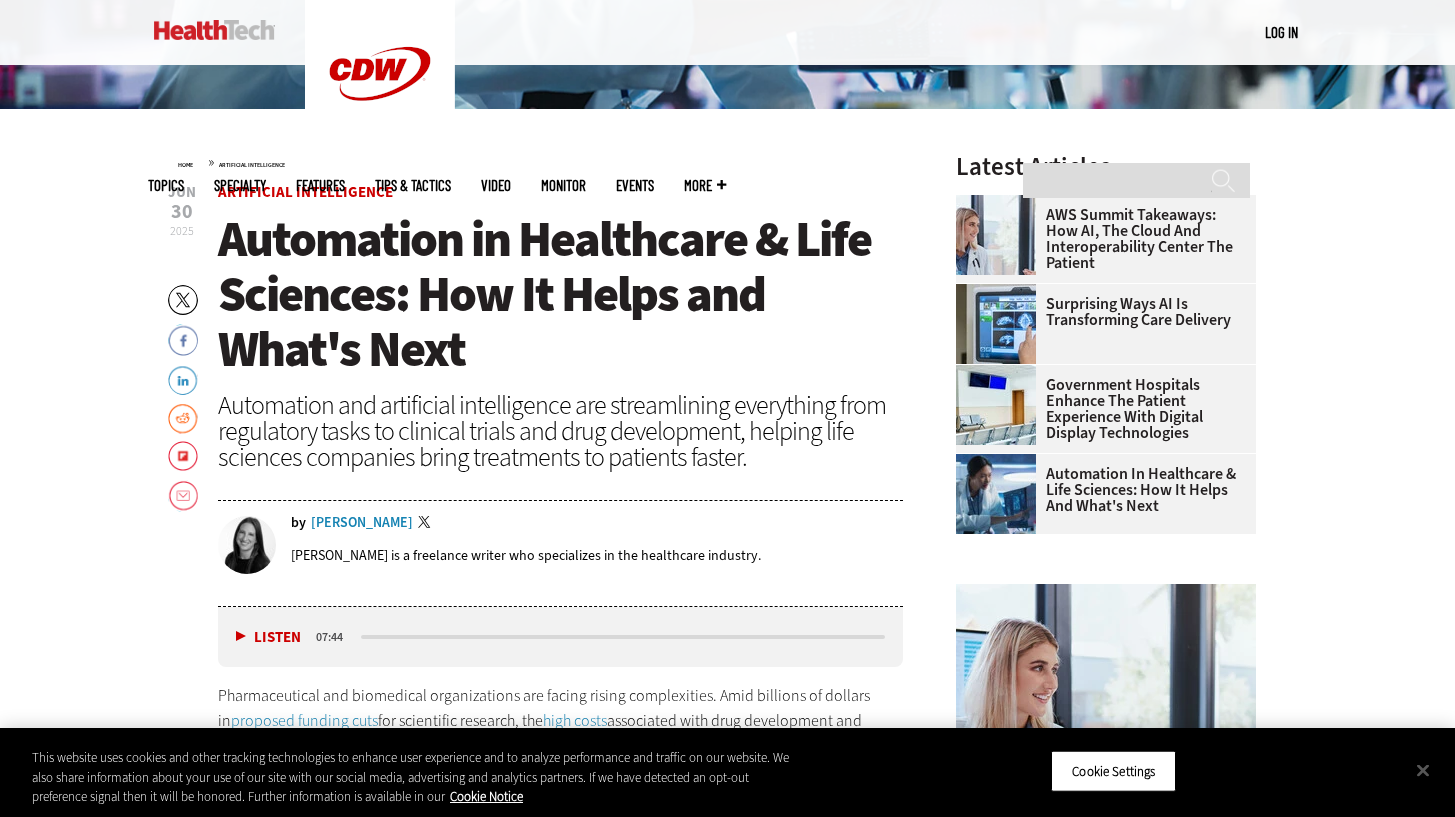 scroll, scrollTop: 0, scrollLeft: 0, axis: both 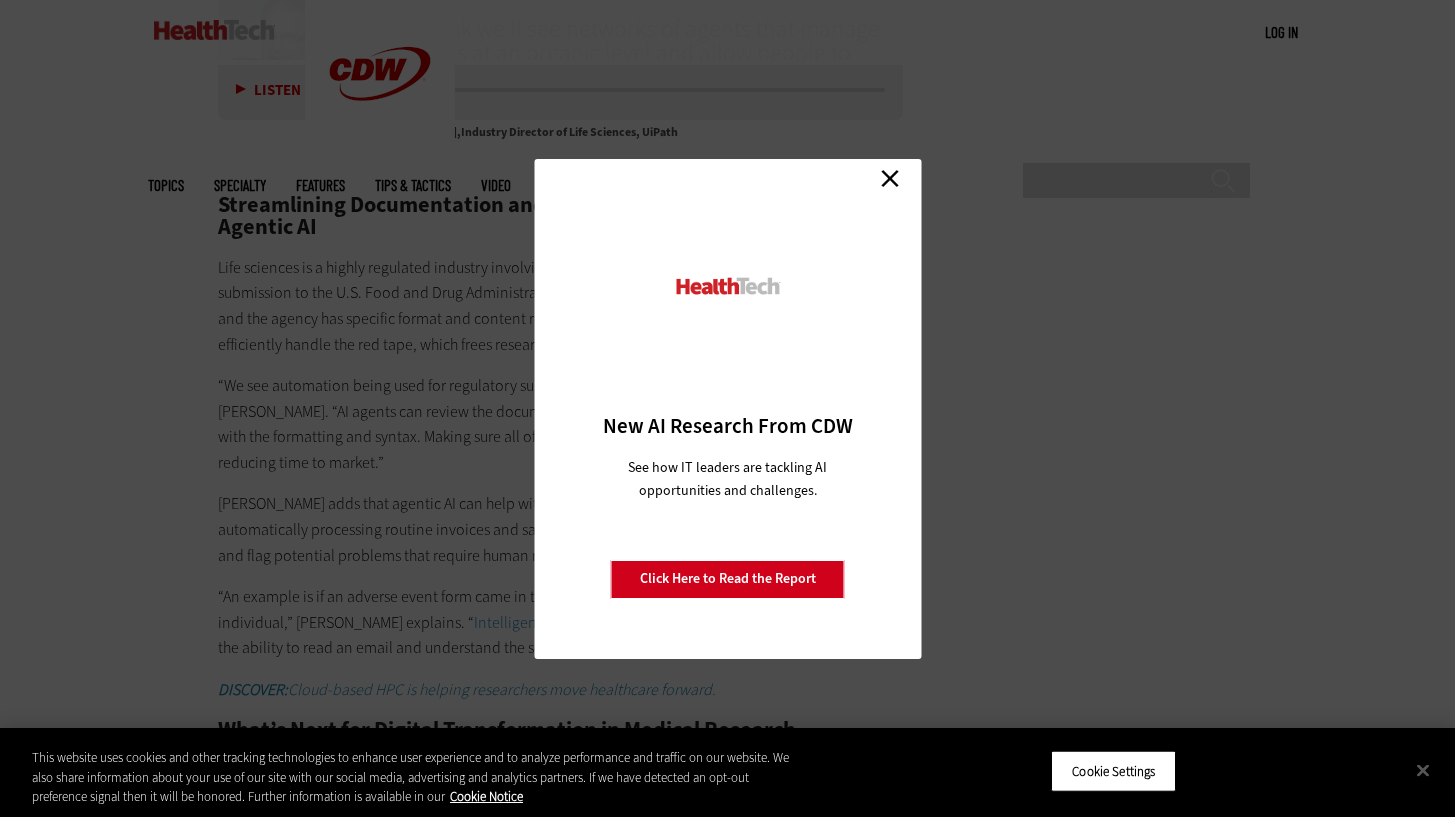 click on "Close" at bounding box center (890, 179) 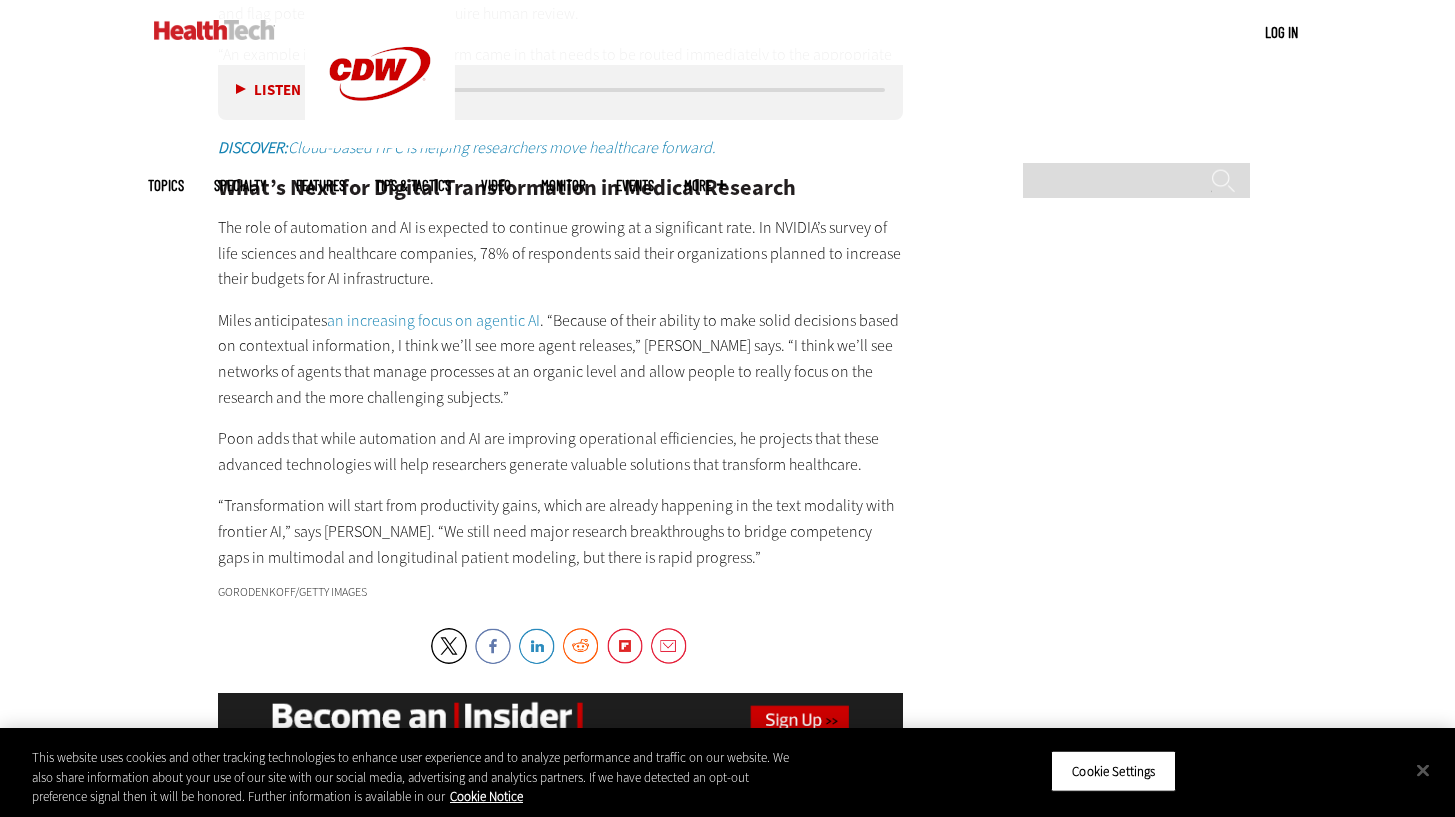 scroll, scrollTop: 3641, scrollLeft: 0, axis: vertical 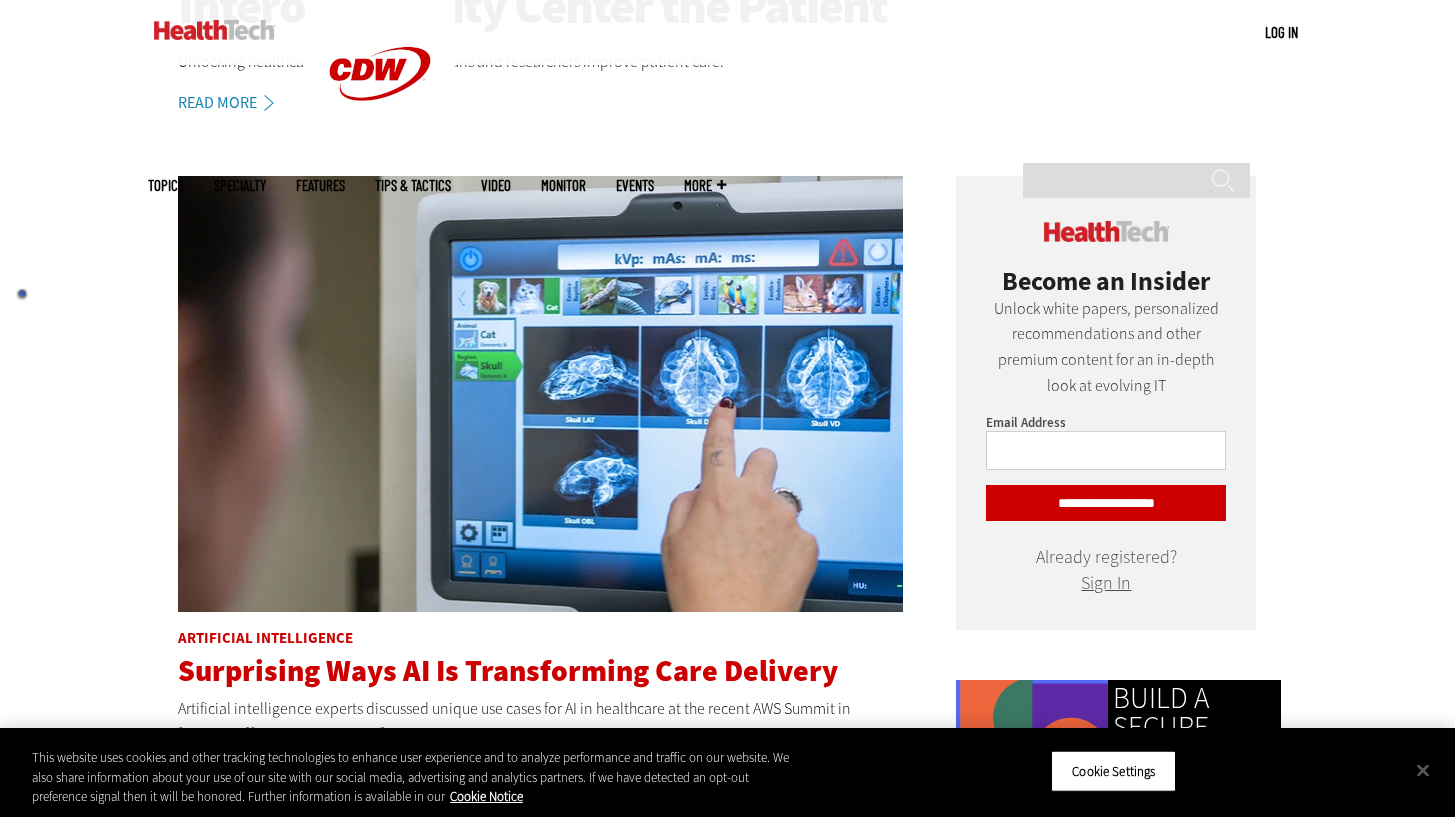click on "Surprising Ways AI Is Transforming Care Delivery" at bounding box center [508, 671] 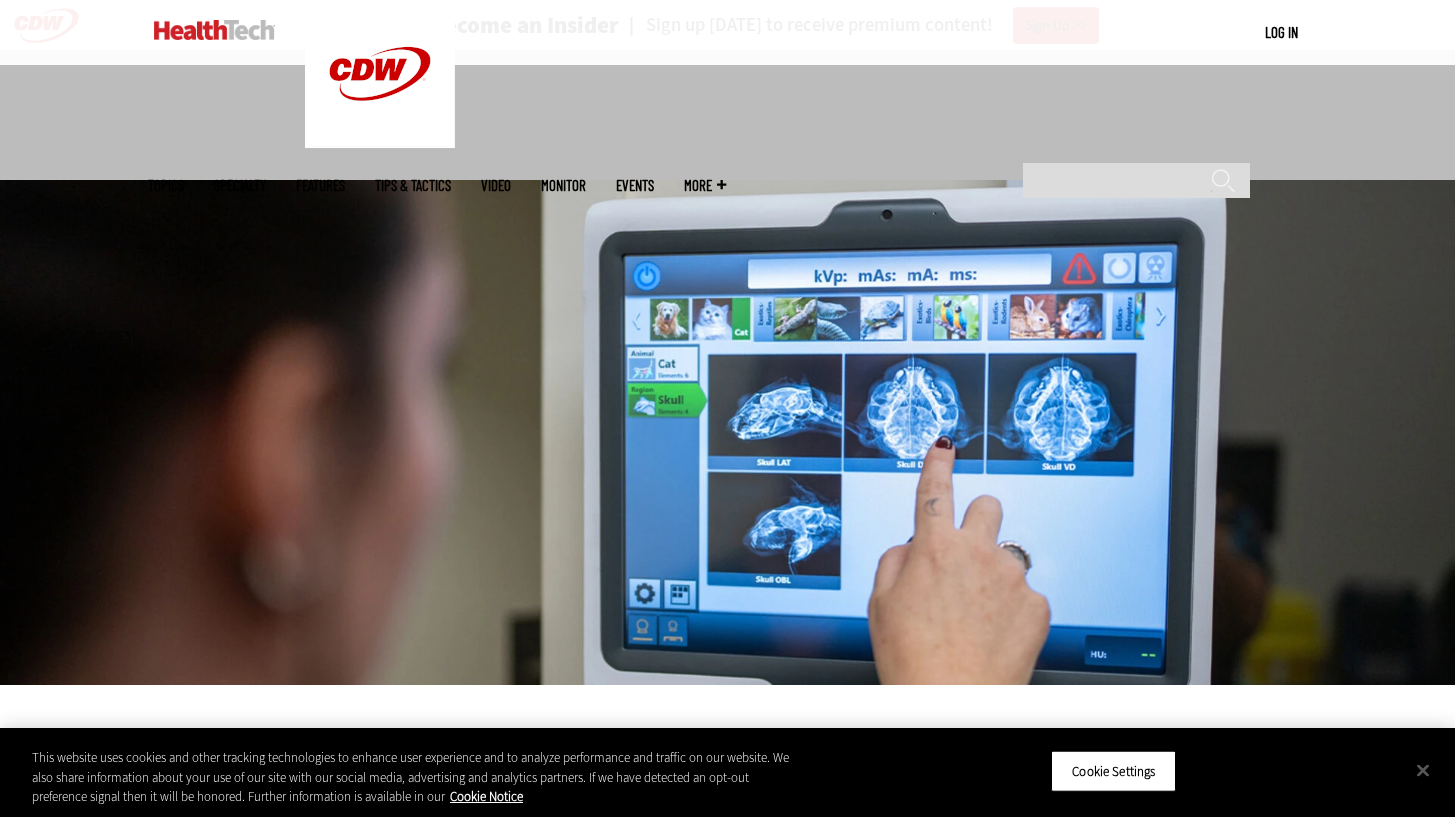 scroll, scrollTop: 568, scrollLeft: 0, axis: vertical 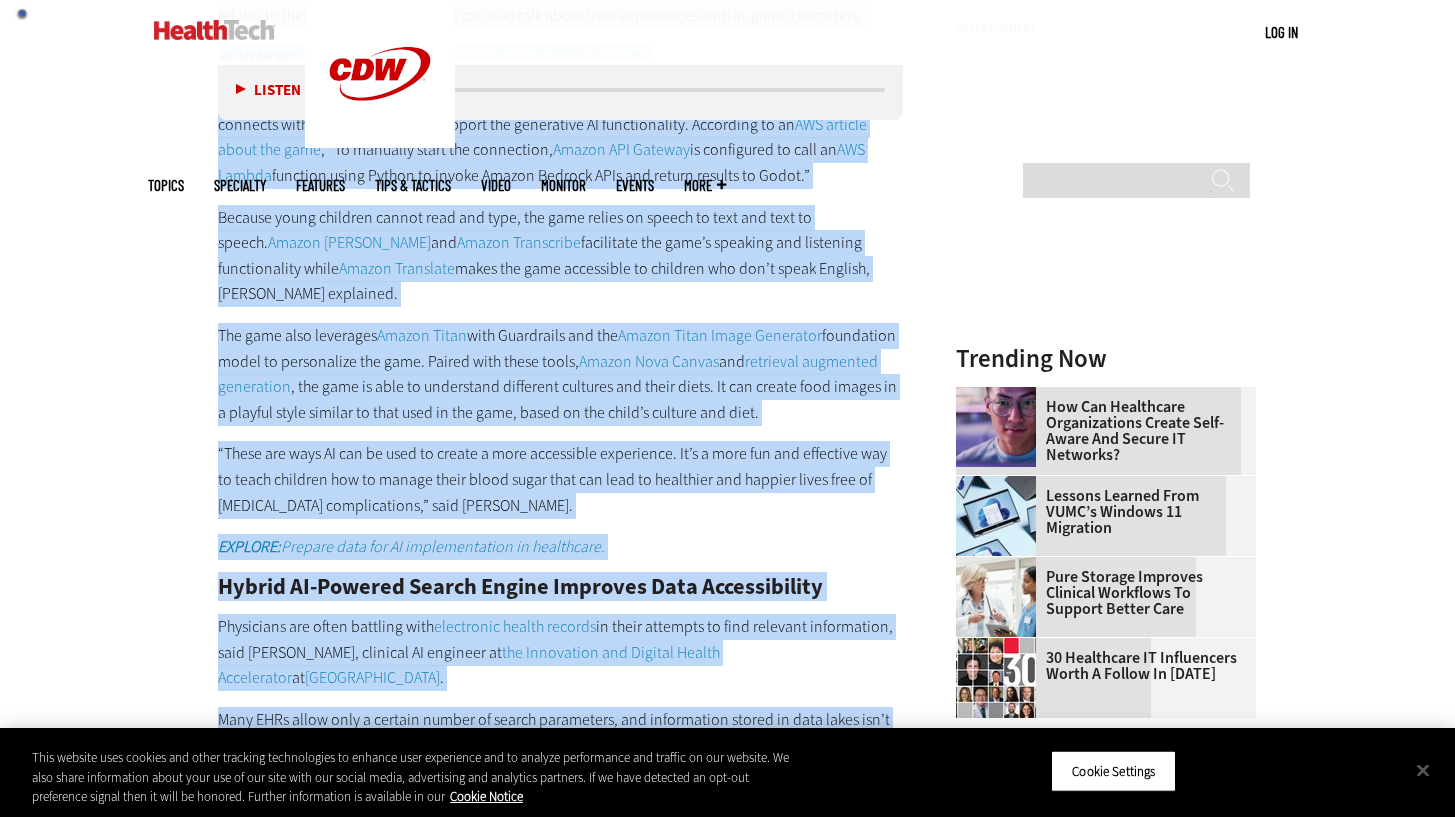 drag, startPoint x: 212, startPoint y: 257, endPoint x: 765, endPoint y: 679, distance: 695.6242 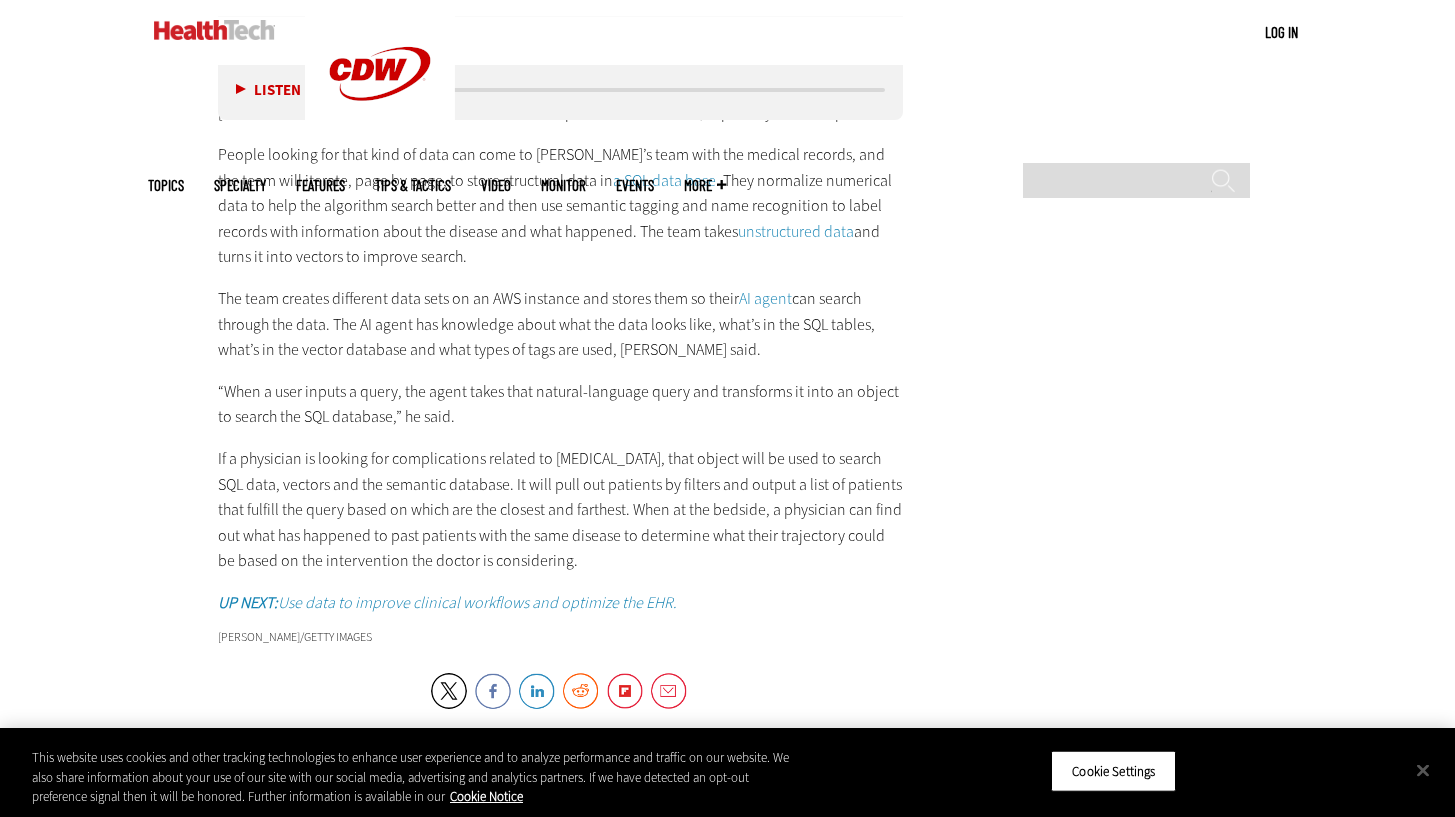 scroll, scrollTop: 3418, scrollLeft: 0, axis: vertical 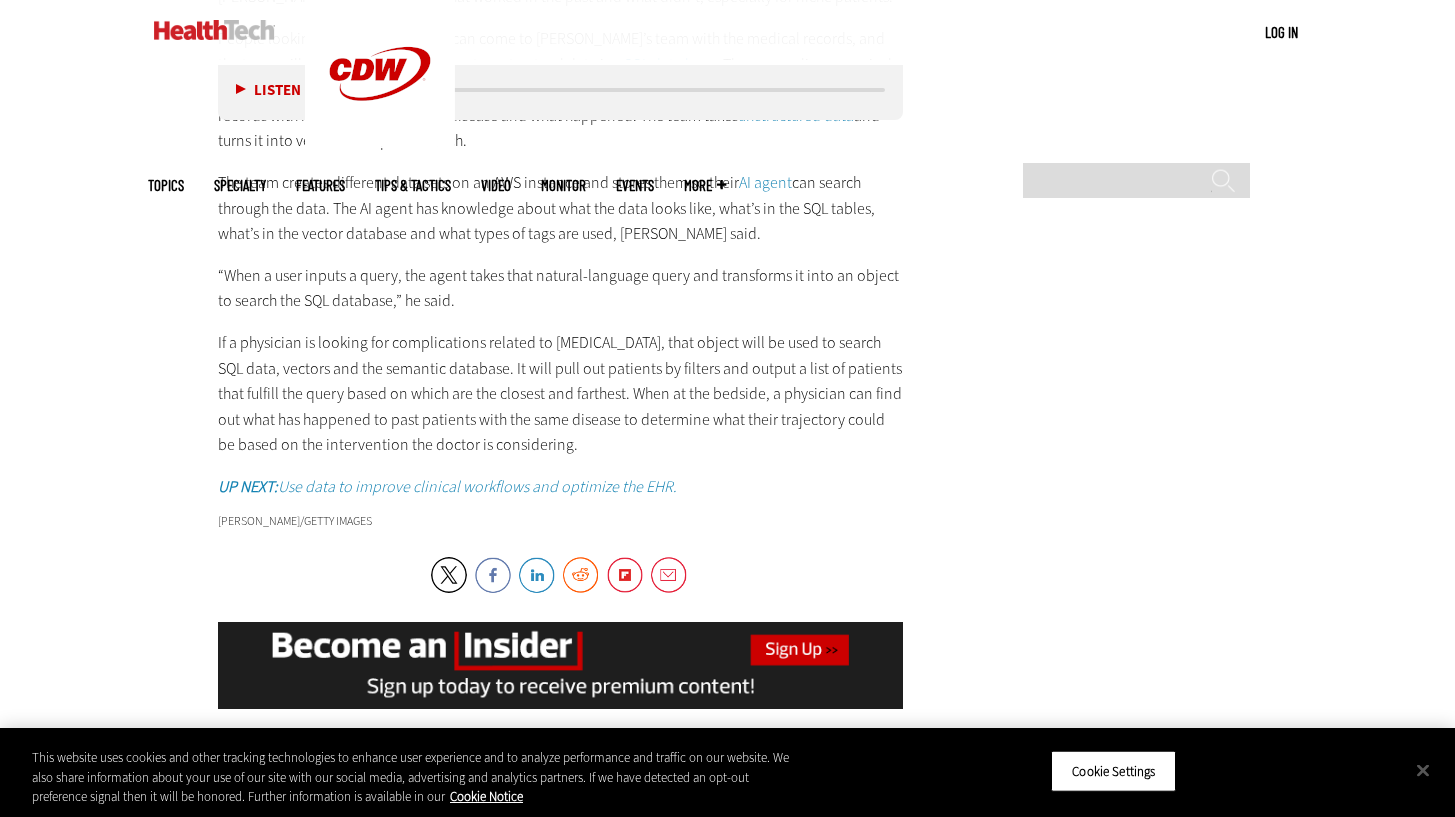 click on "If a physician is looking for complications related to [MEDICAL_DATA], that object will be used to search SQL data, vectors and the semantic database. It will pull out patients by filters and output a list of patients that fulfill the query based on which are the closest and farthest. When at the bedside, a physician can find out what has happened to past patients with the same disease to determine what their trajectory could be based on the intervention the doctor is considering." at bounding box center [561, 394] 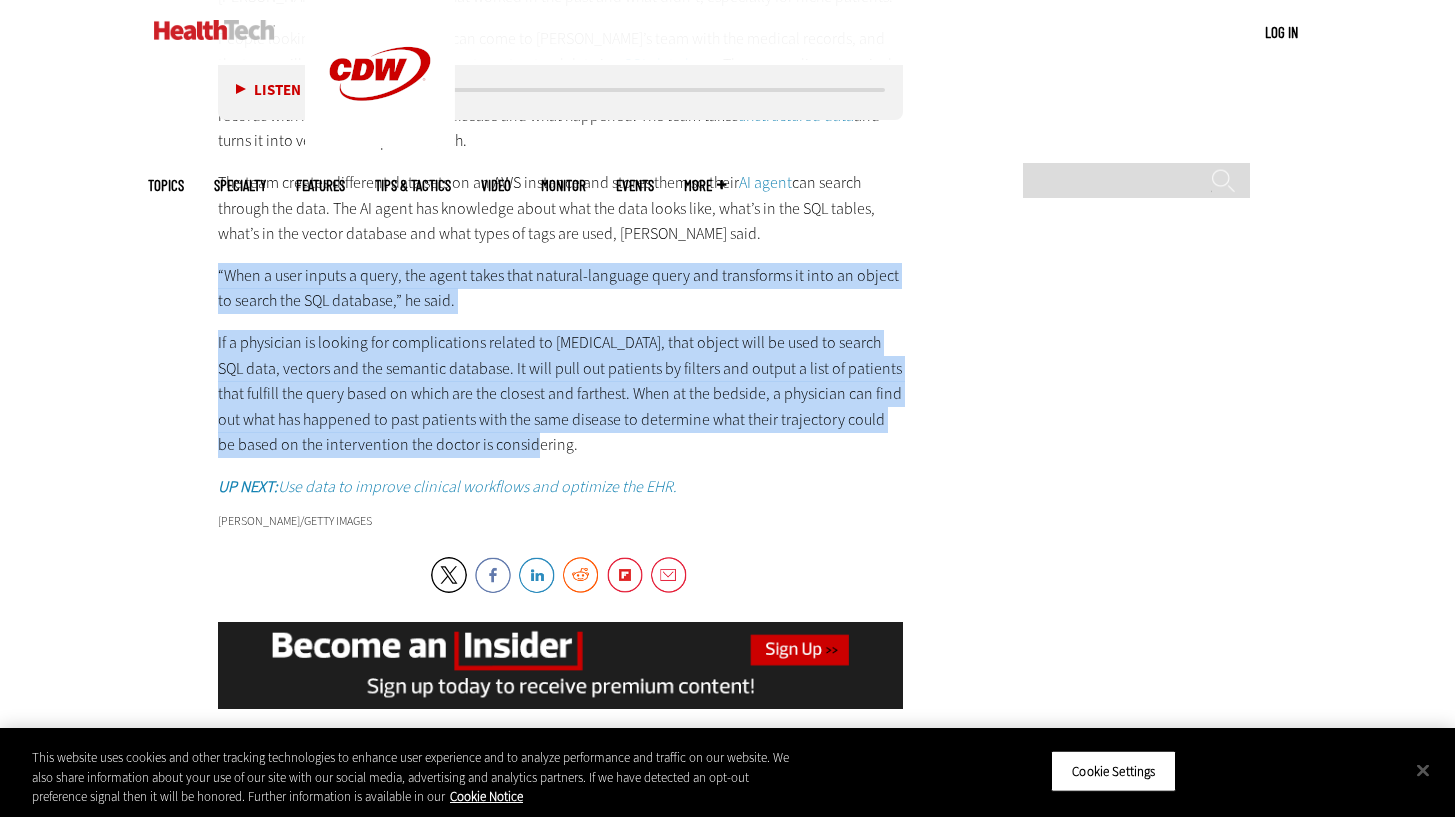 drag, startPoint x: 492, startPoint y: 372, endPoint x: 228, endPoint y: 172, distance: 331.20386 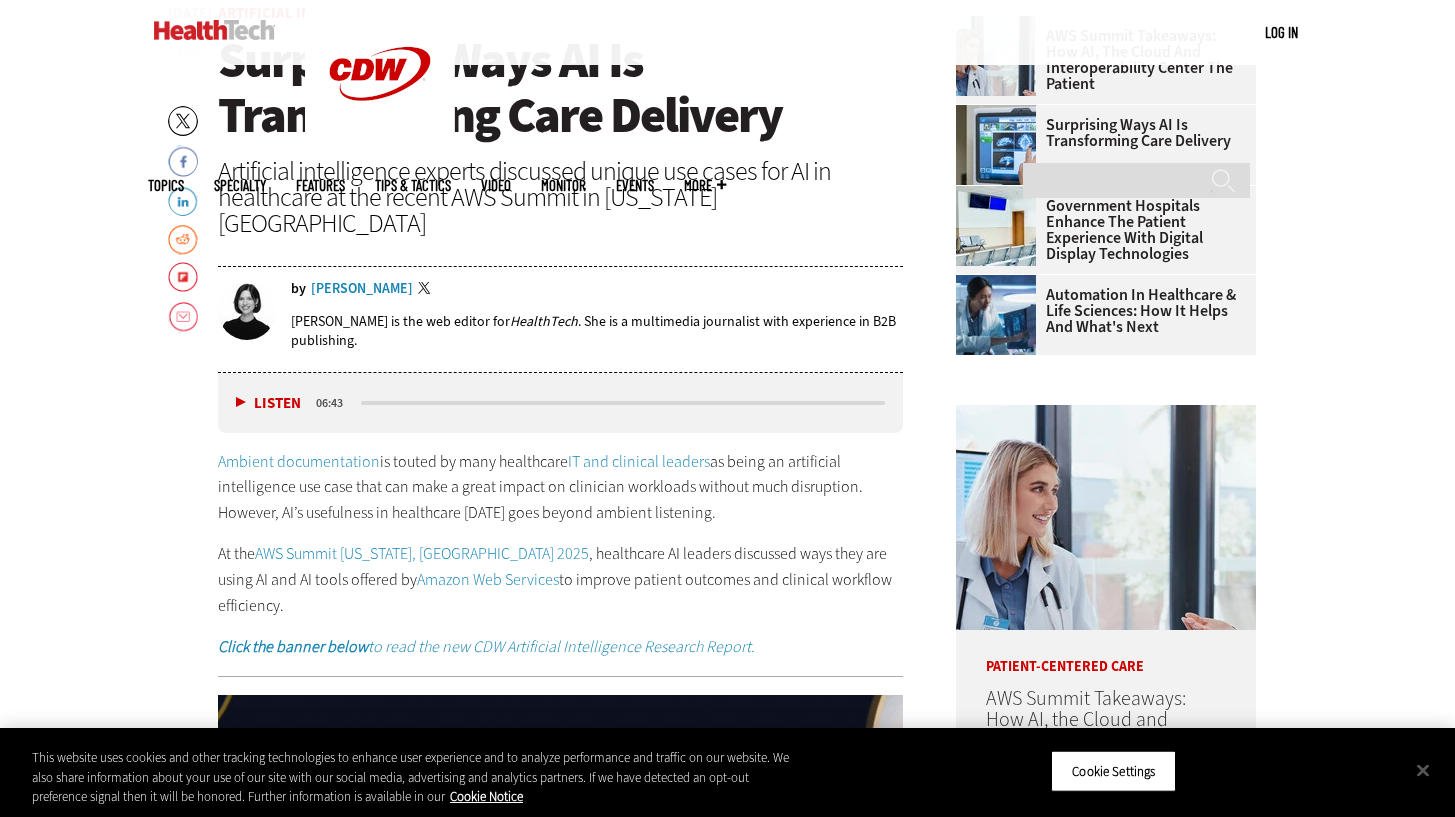 scroll, scrollTop: 738, scrollLeft: 0, axis: vertical 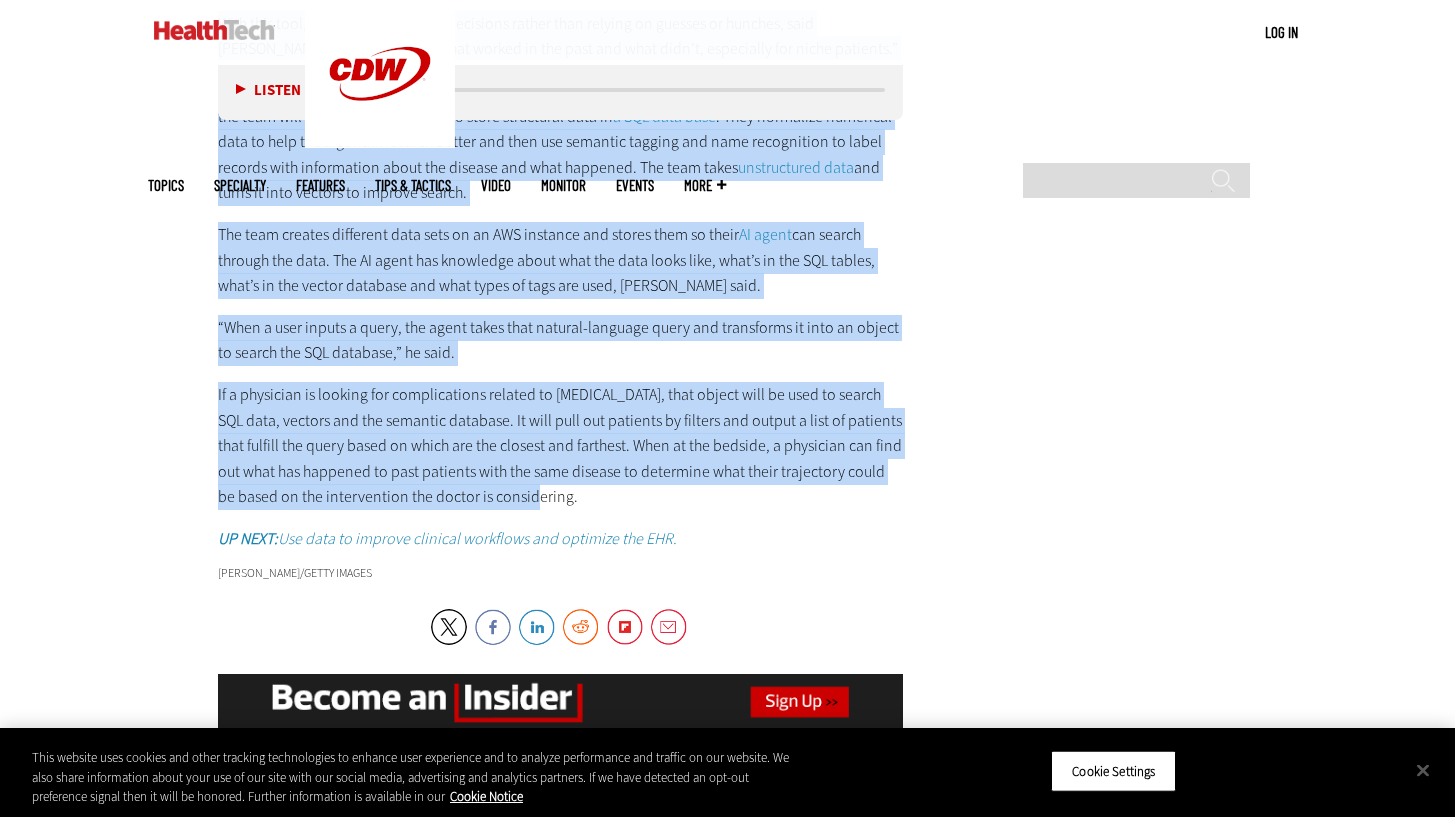 drag, startPoint x: 207, startPoint y: 446, endPoint x: 623, endPoint y: 425, distance: 416.52972 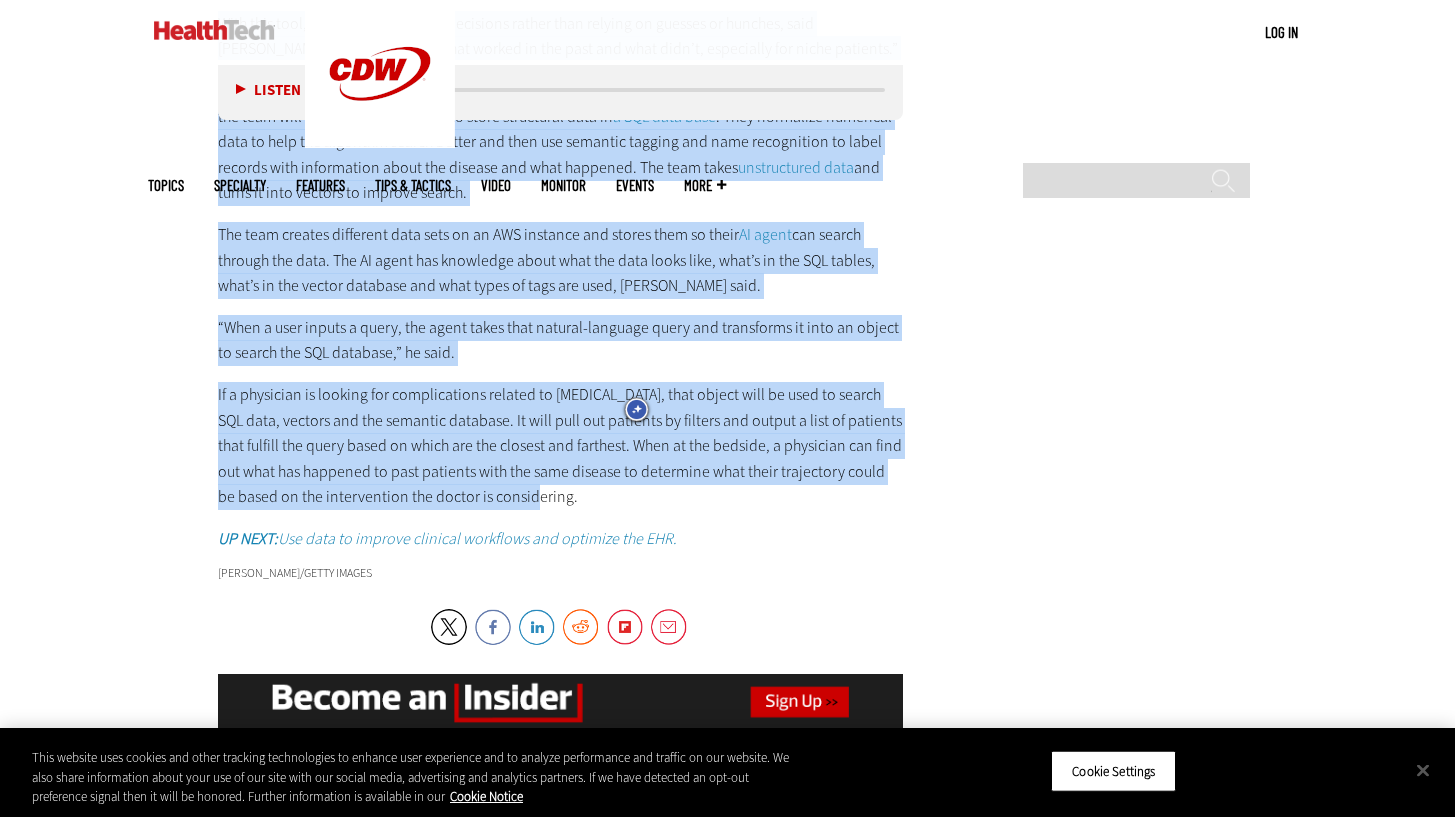 copy on "Ambient documentation  is touted by many healthcare  IT and clinical leaders  as being an artificial intelligence use case that can make a great impact on clinician workloads without much disruption. However, AI’s usefulness in healthcare today goes beyond ambient listening.
At the  AWS Summit Washington, DC 2025 , healthcare AI leaders discussed ways they are using AI and AI tools offered by  Amazon Web Services  to improve patient outcomes and clinical workflow efficiency.
Click the banner below  to read the new CDW Artificial Intelligence Research Report.
Generative AI Helps Kids Manage Their Diabetes
Diabetes can lead to complications such as amputations, blindness and heart attacks if blood sugar is not managed properly. For young children with type 1 diabetes, a lifelong condition, it’s important to teach them to understand and manage their condition early.
Steven Silvers, game developer and research assistant at  Harvard University , helped to develop a serious game, a video game designed ..." 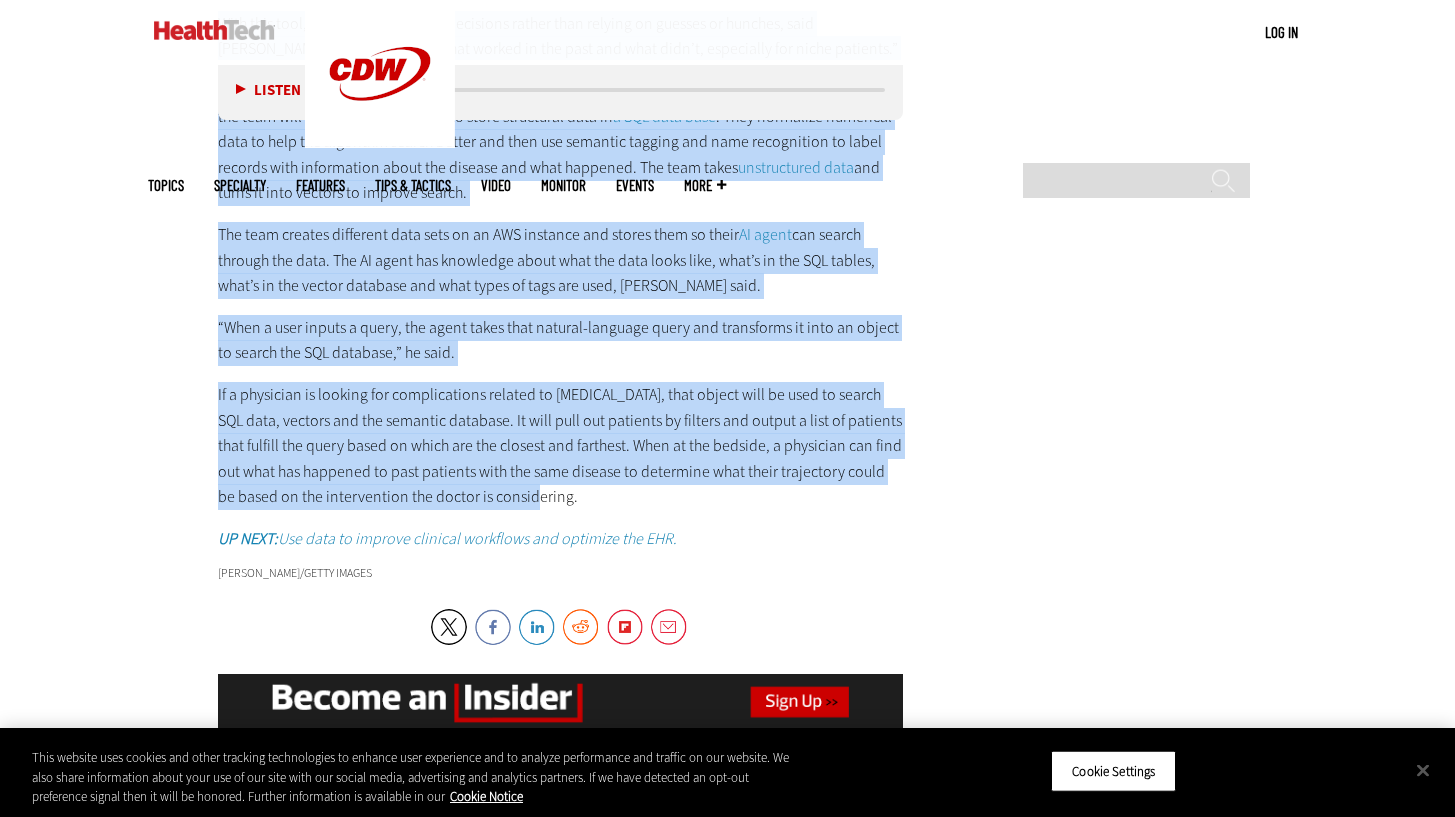 click on "The team creates different data sets on an AWS instance and stores them so their  AI agent  can search through the data. The AI agent has knowledge about what the data looks like, what’s in the SQL tables, what’s in the vector database and what types of tags are used, Rai said." at bounding box center [561, 260] 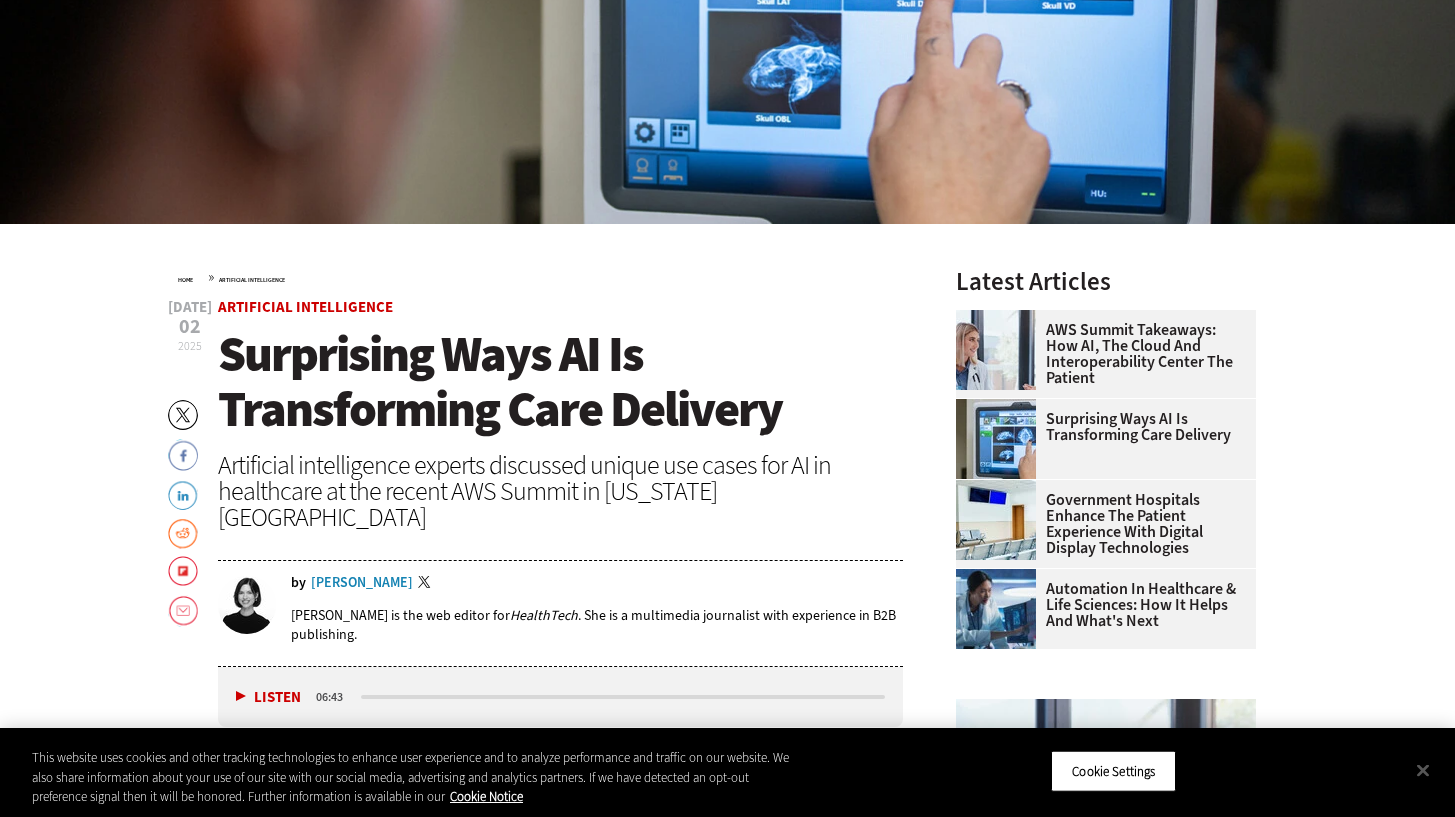 scroll, scrollTop: 0, scrollLeft: 0, axis: both 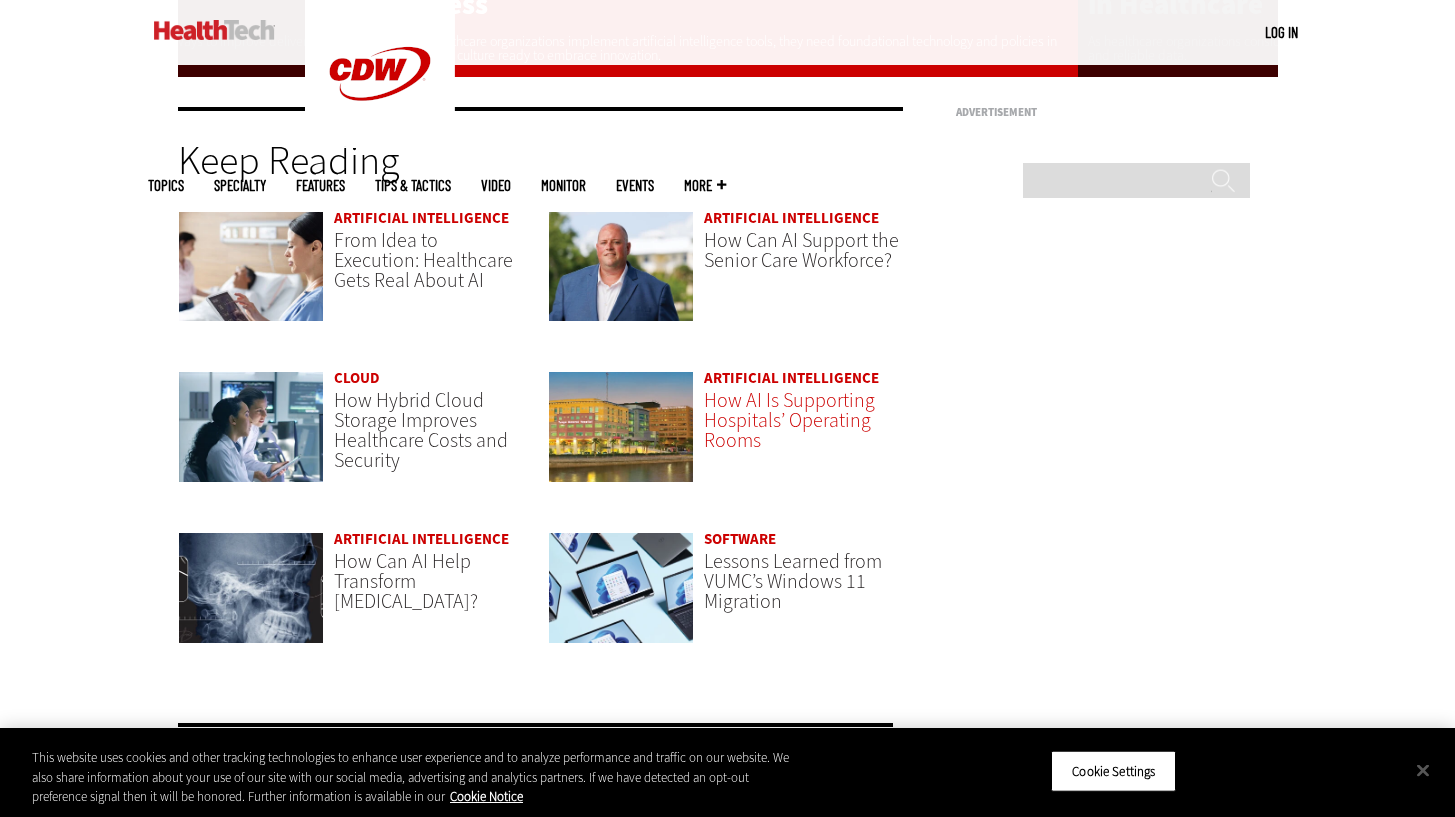 click on "How AI Is Supporting Hospitals’ Operating Rooms" at bounding box center [789, 420] 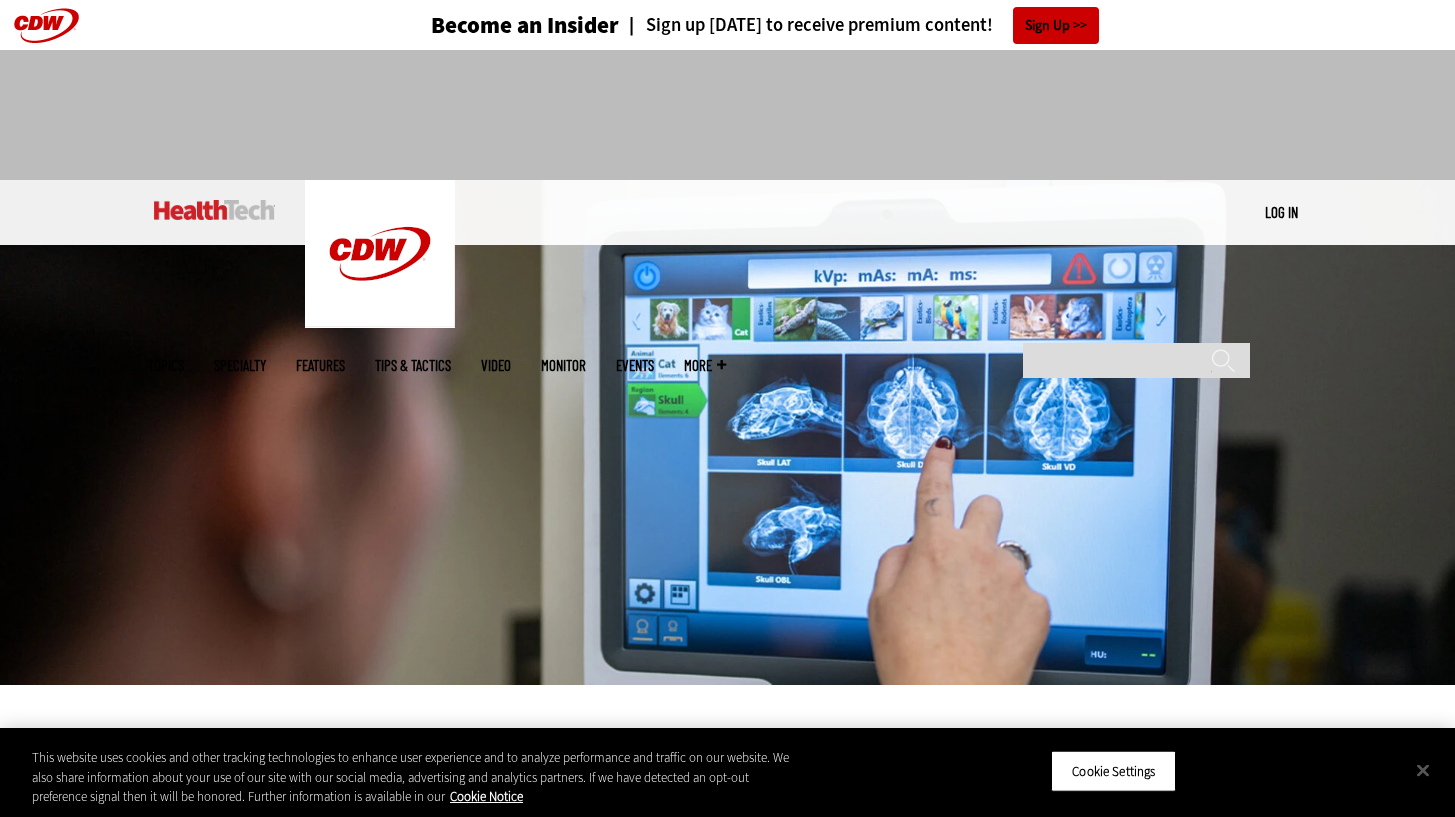 scroll, scrollTop: 0, scrollLeft: 0, axis: both 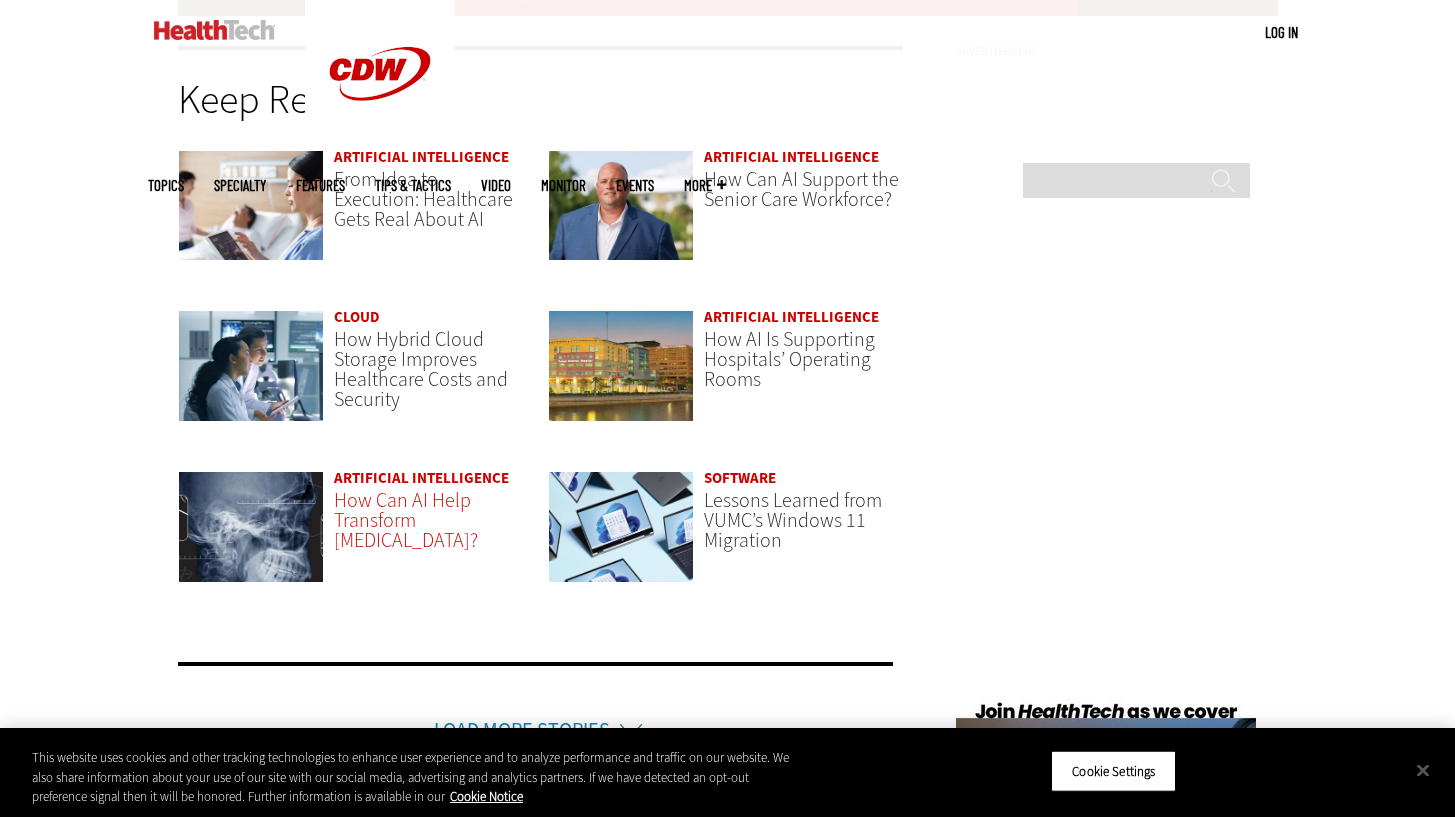 click on "How Can AI Help Transform [MEDICAL_DATA]?" at bounding box center [406, 520] 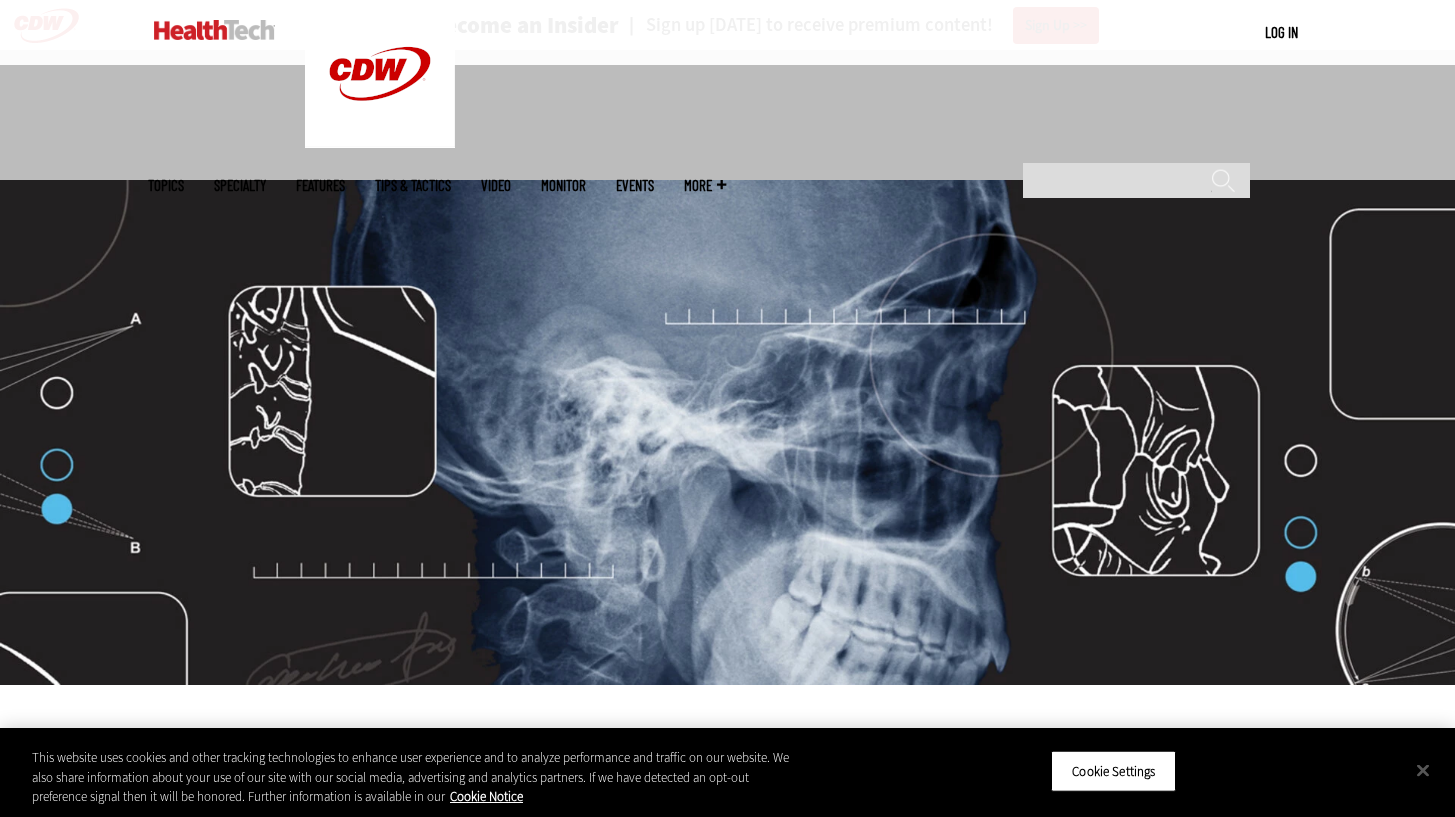 scroll, scrollTop: 212, scrollLeft: 0, axis: vertical 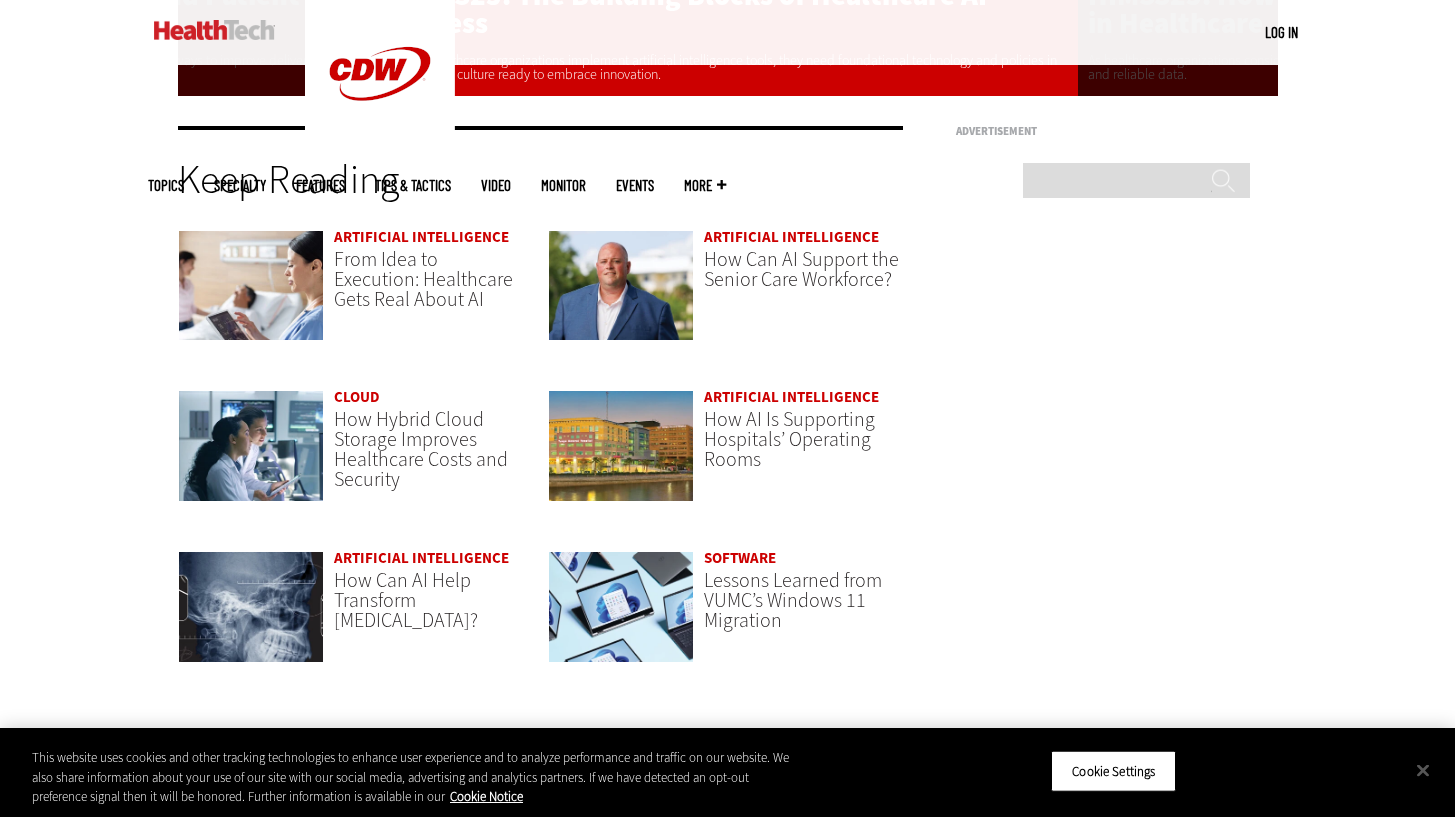 click on "From Idea to Execution: Healthcare Gets Real About AI" at bounding box center [423, 279] 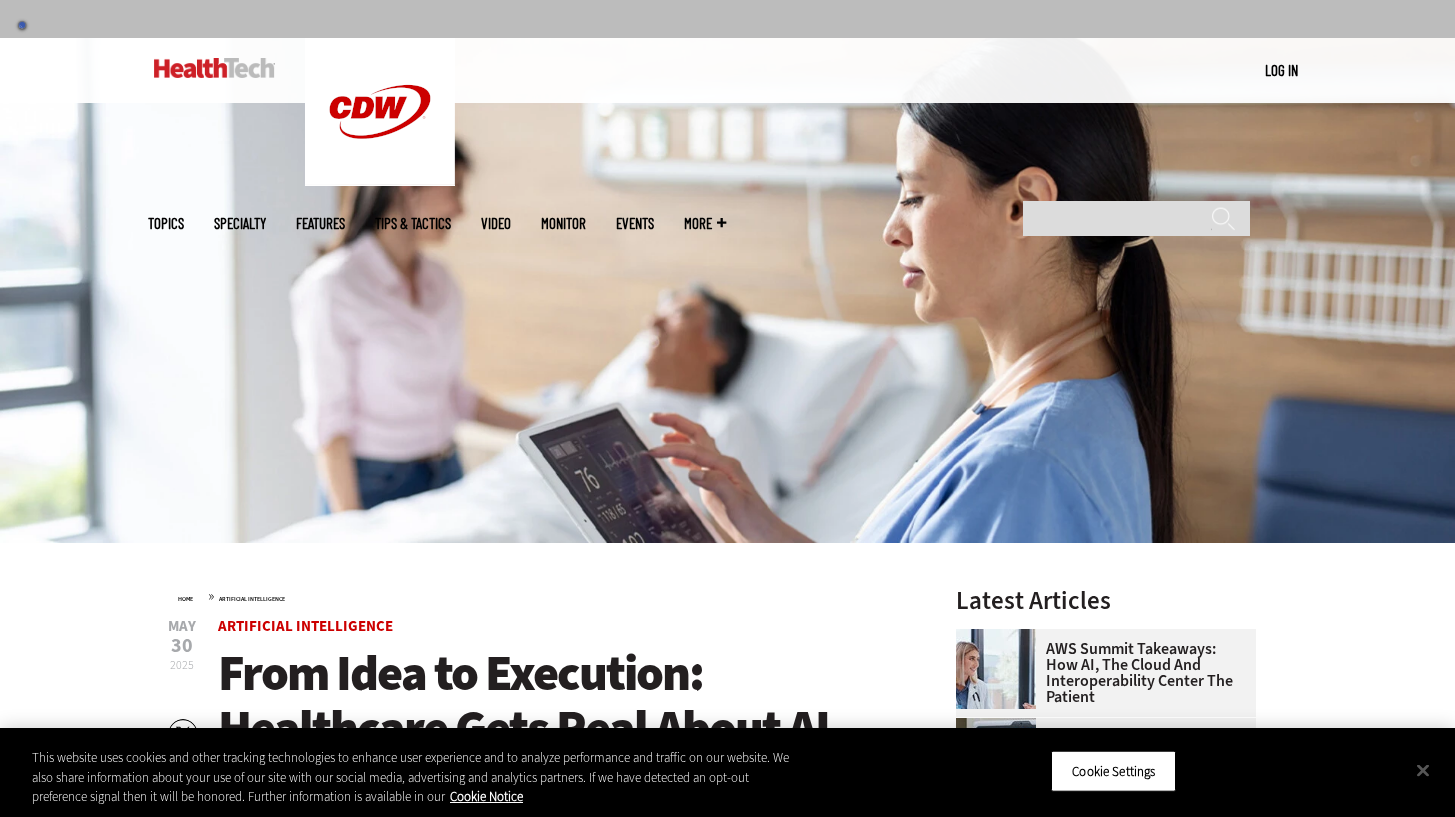 scroll, scrollTop: 142, scrollLeft: 0, axis: vertical 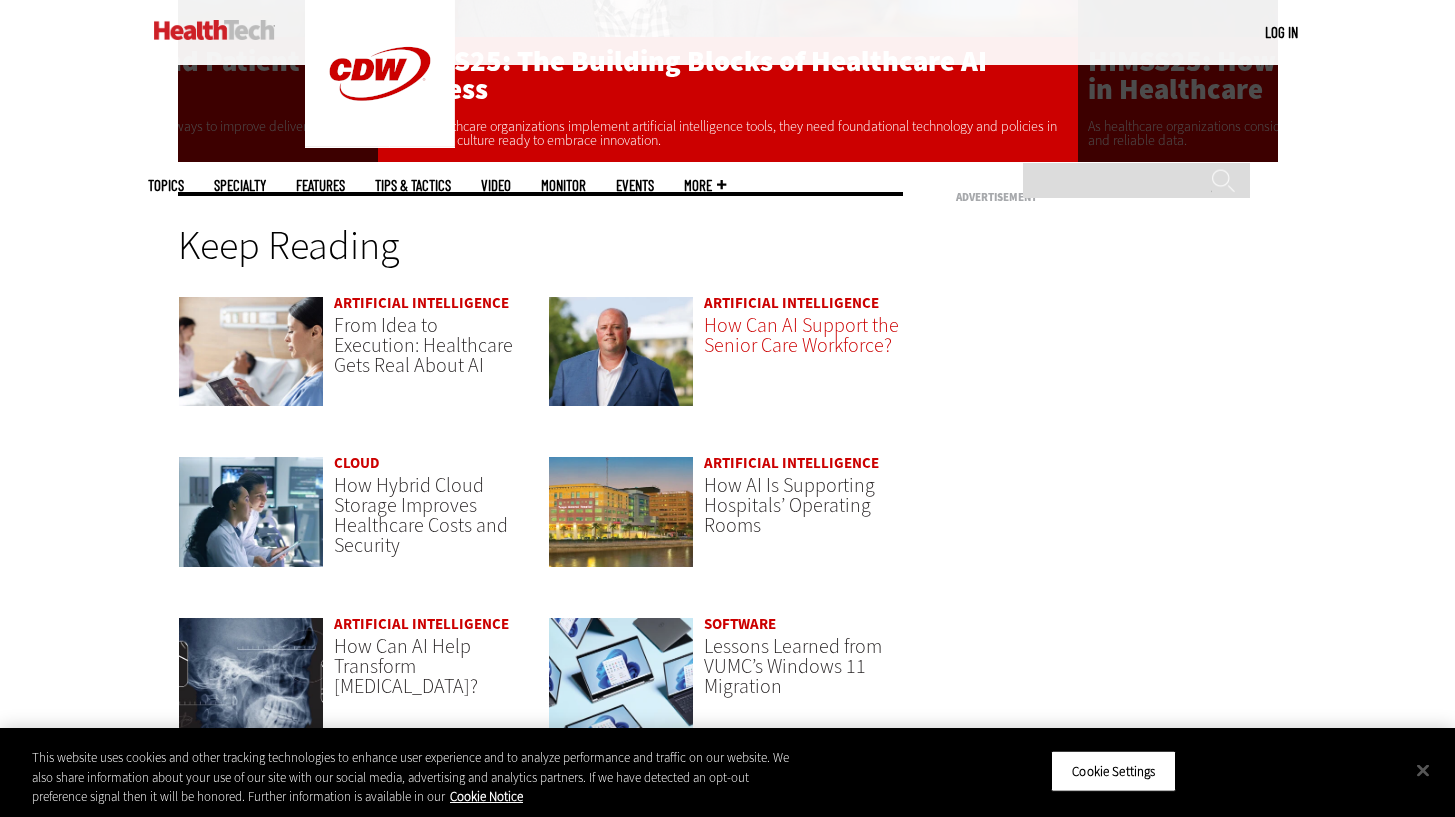 click on "How Can AI Support the Senior Care Workforce?" at bounding box center (801, 335) 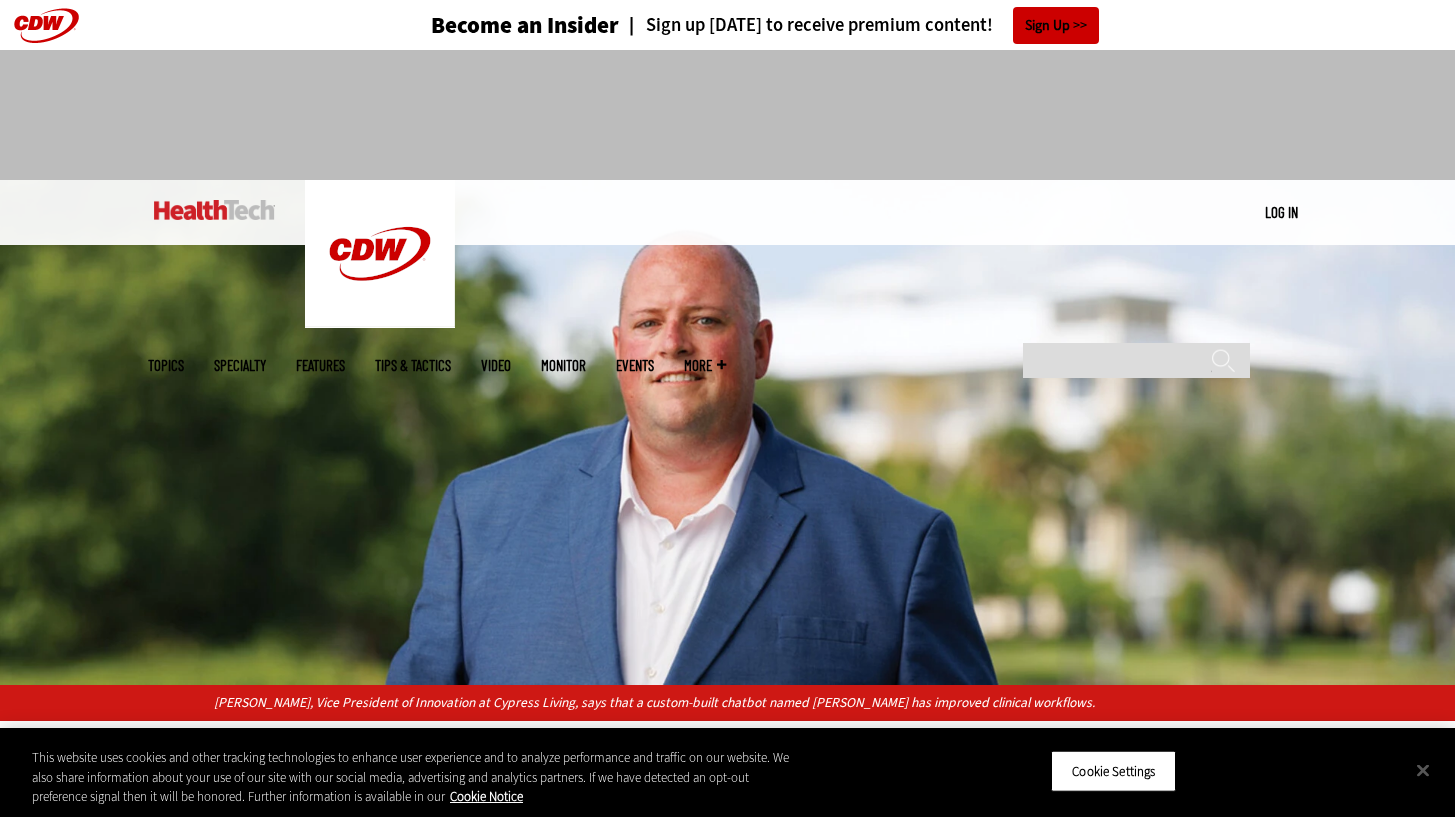 scroll, scrollTop: 0, scrollLeft: 0, axis: both 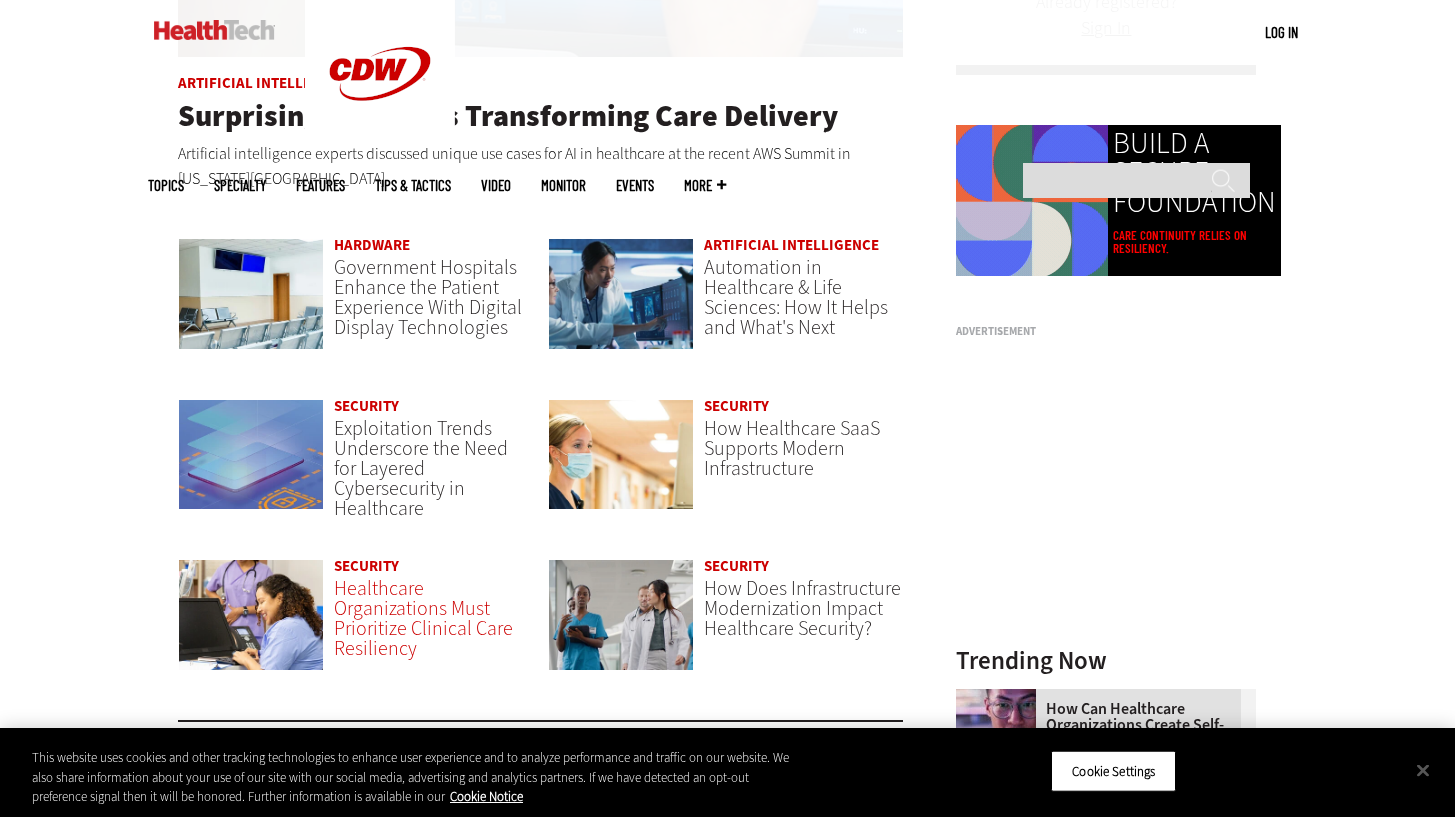 click on "Healthcare Organizations Must Prioritize Clinical Care Resiliency" at bounding box center (423, 618) 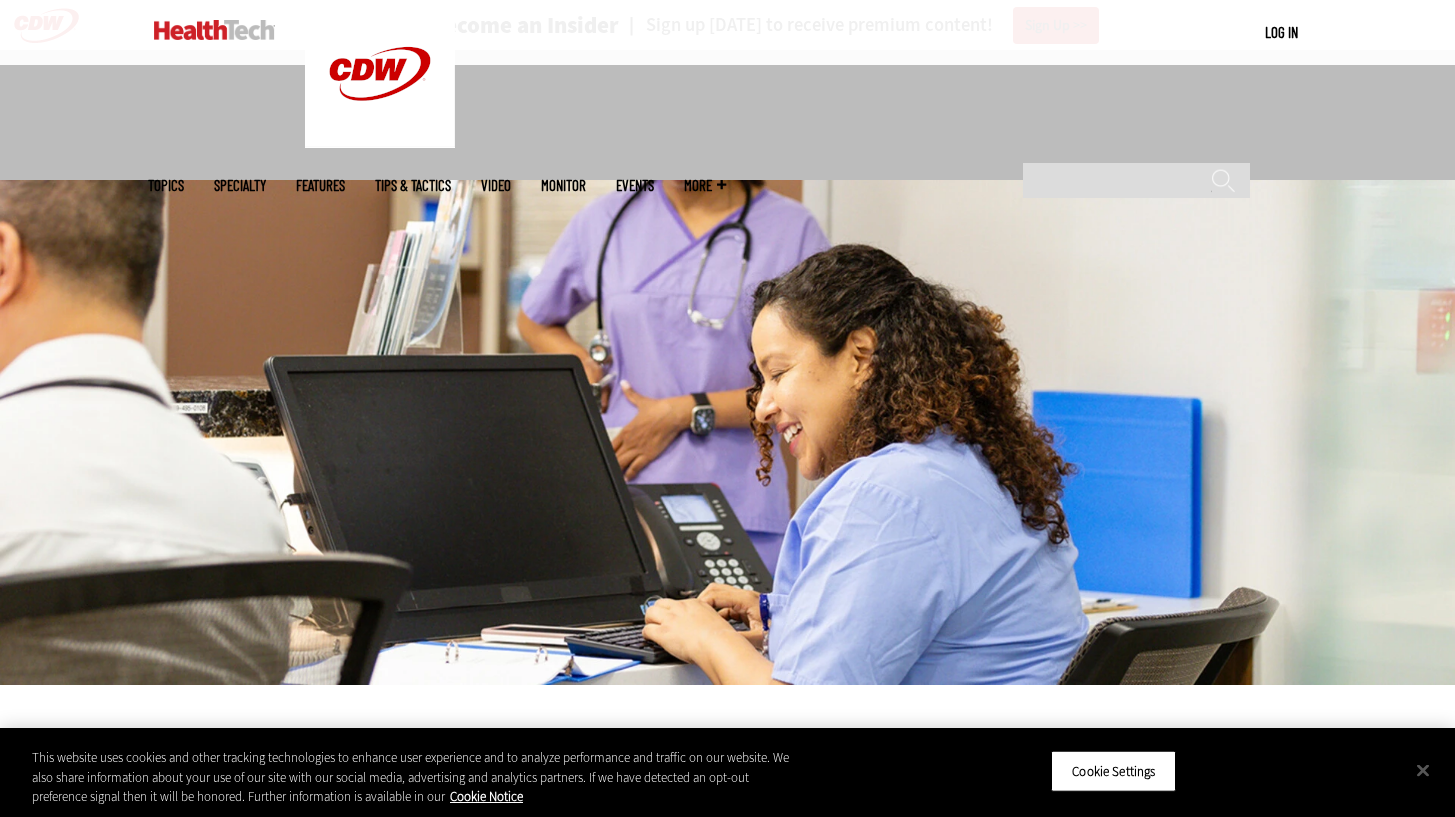 scroll, scrollTop: 330, scrollLeft: 0, axis: vertical 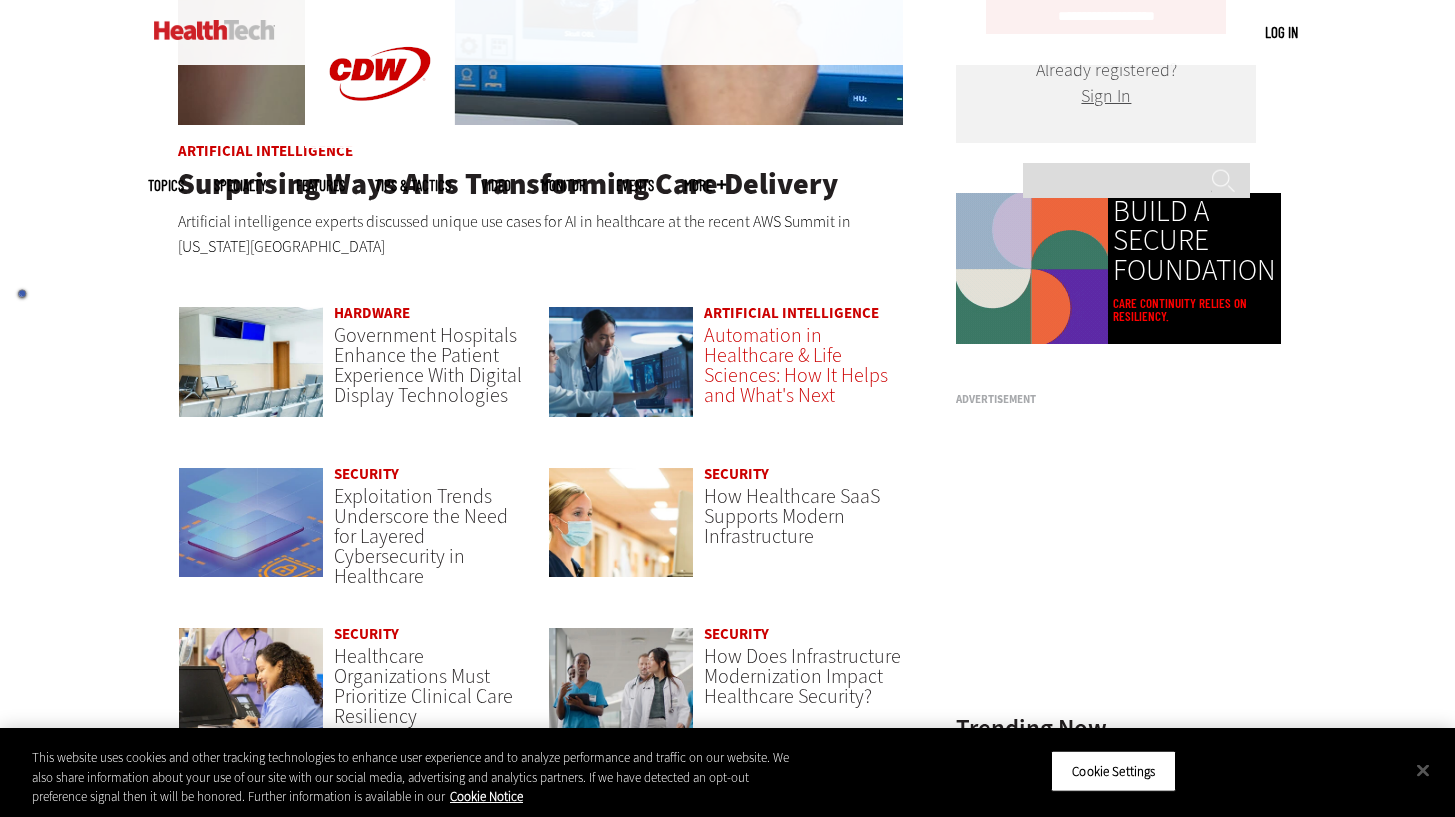 click on "Automation in Healthcare & Life Sciences: How It Helps and What's Next" at bounding box center (796, 365) 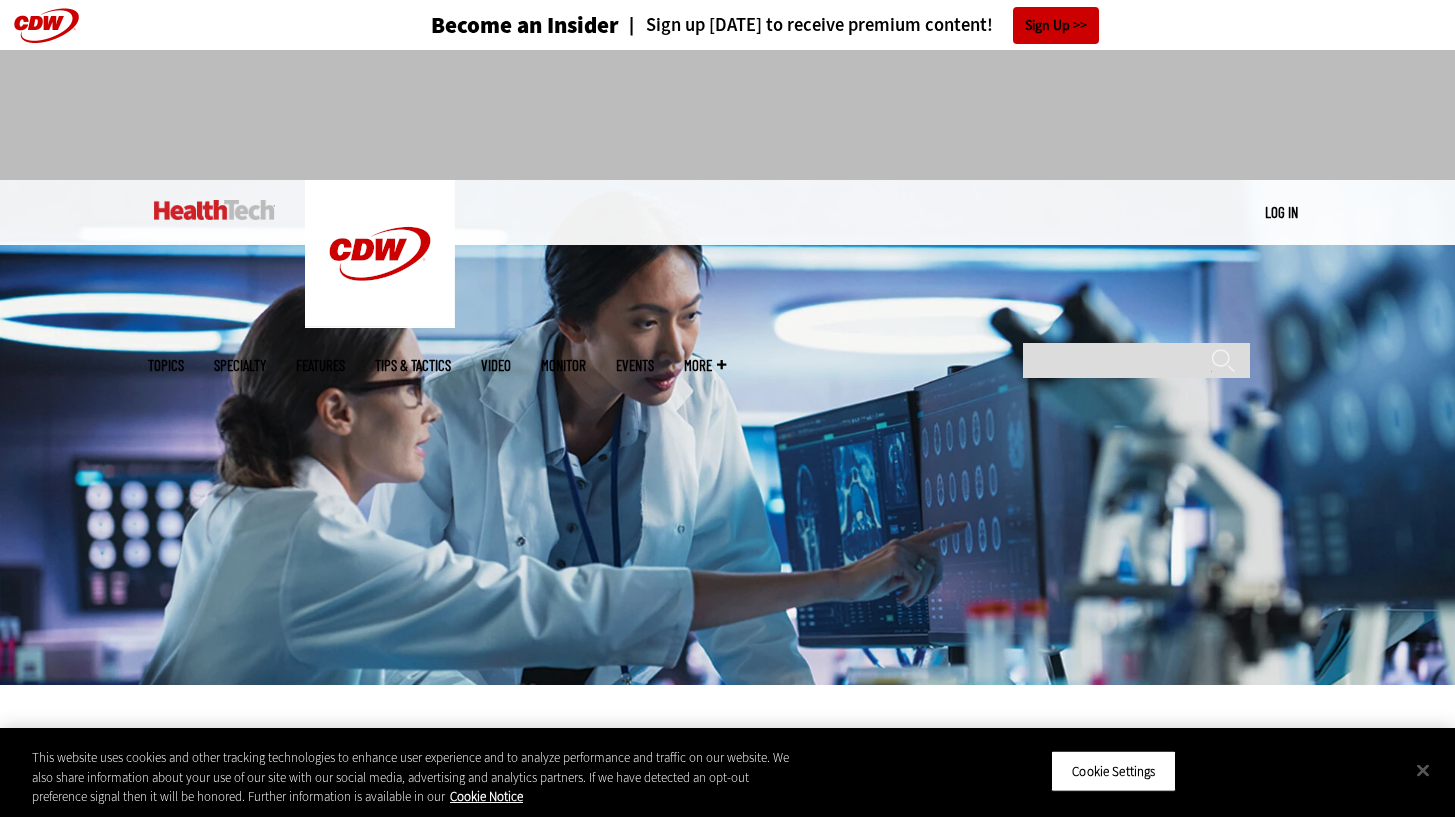 scroll, scrollTop: 511, scrollLeft: 0, axis: vertical 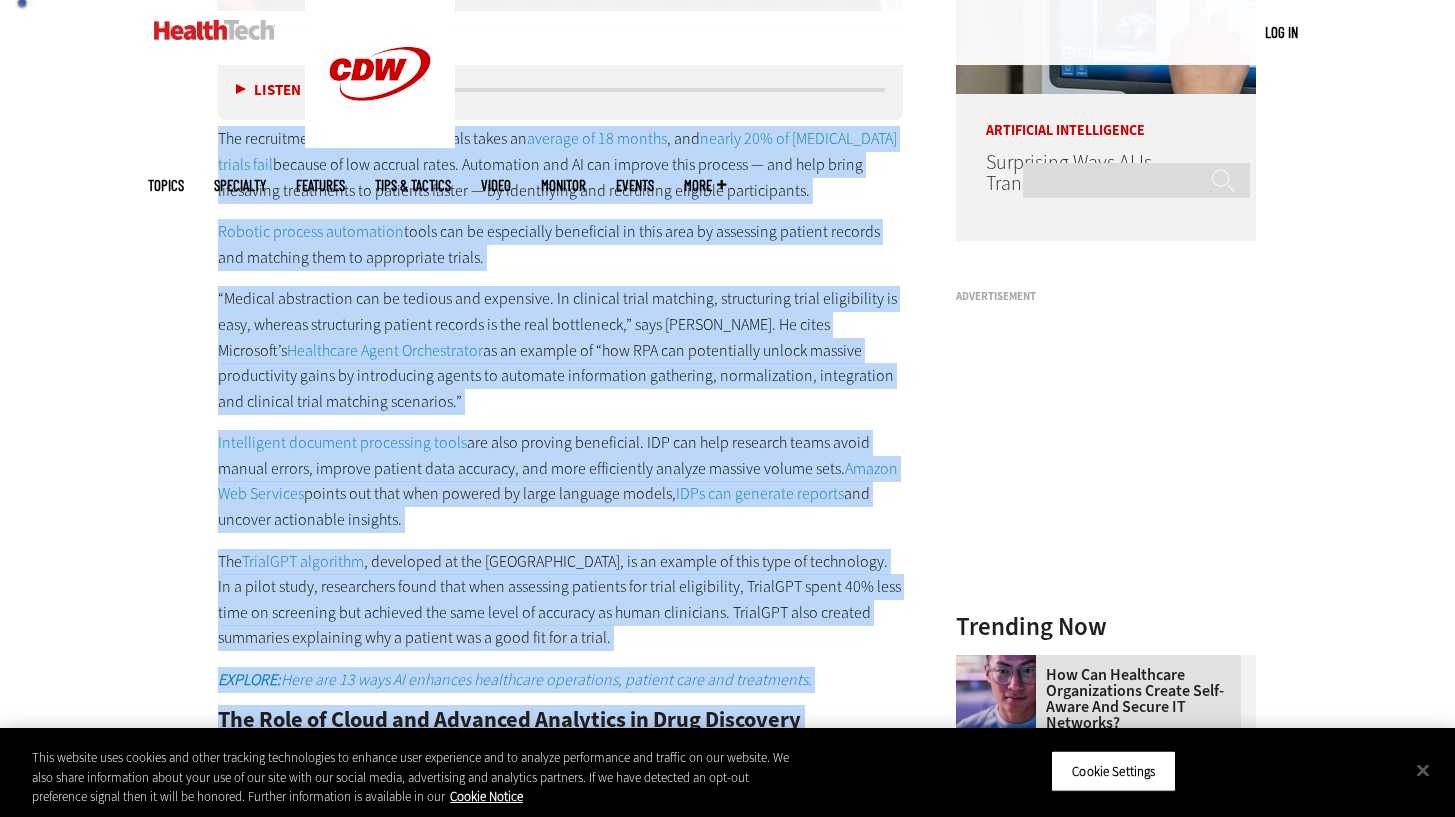 drag, startPoint x: 707, startPoint y: 480, endPoint x: 213, endPoint y: 124, distance: 608.9105 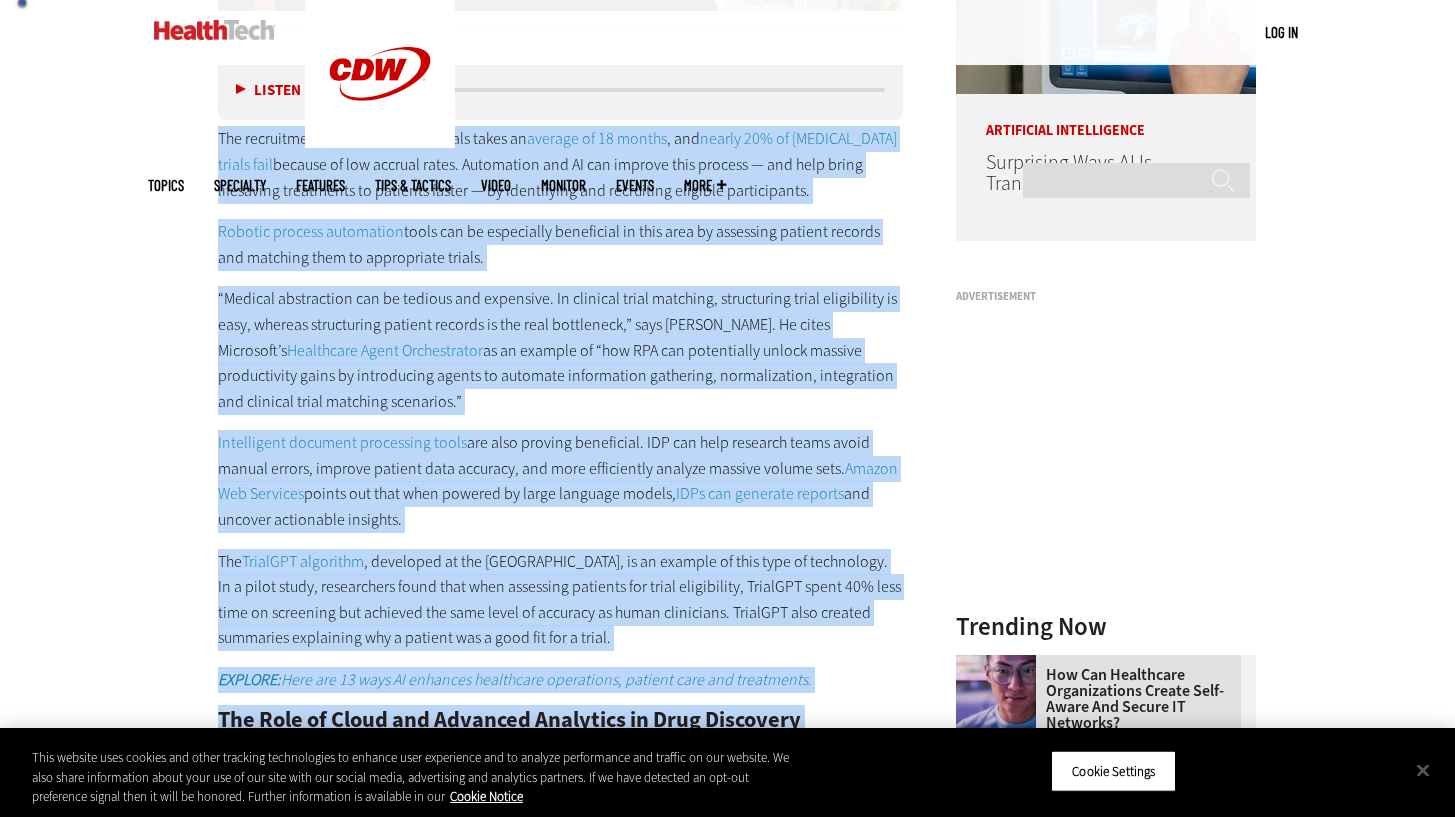 click on "[DATE]
Twitter Facebook LinkedIn Reddit Flipboard Email
Artificial Intelligence
Automation in Healthcare & Life Sciences: How It Helps and What's Next
Automation and artificial intelligence are streamlining everything from regulatory tasks to clinical trials and drug development, helping life sciences companies bring treatments to patients faster.
by     [PERSON_NAME]
Twitter
[PERSON_NAME] is a freelance writer who specializes in the healthcare industry.
Listen
Pause
07:44
proposed funding cuts high costs" at bounding box center [541, 1112] 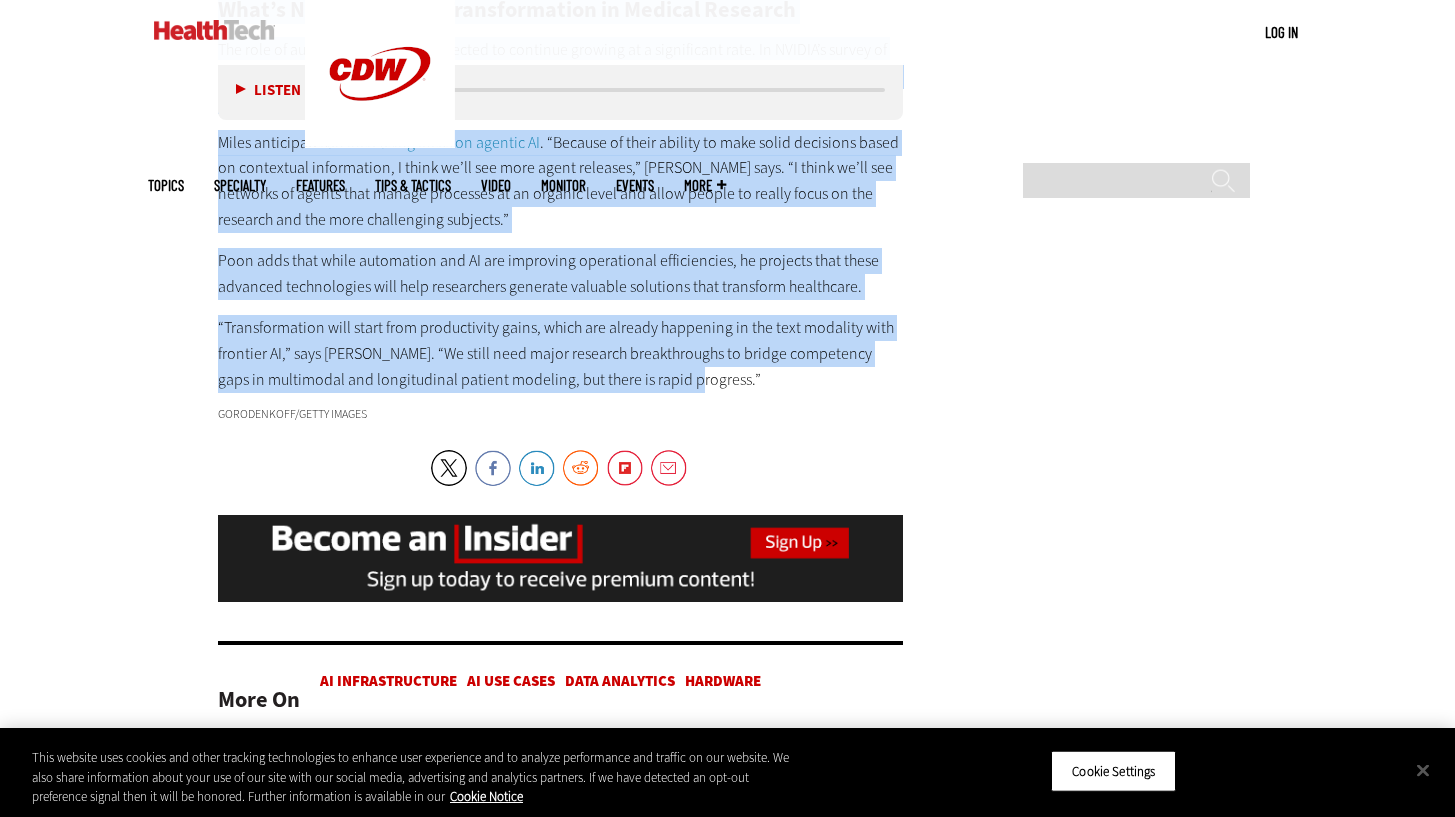 scroll, scrollTop: 3949, scrollLeft: 0, axis: vertical 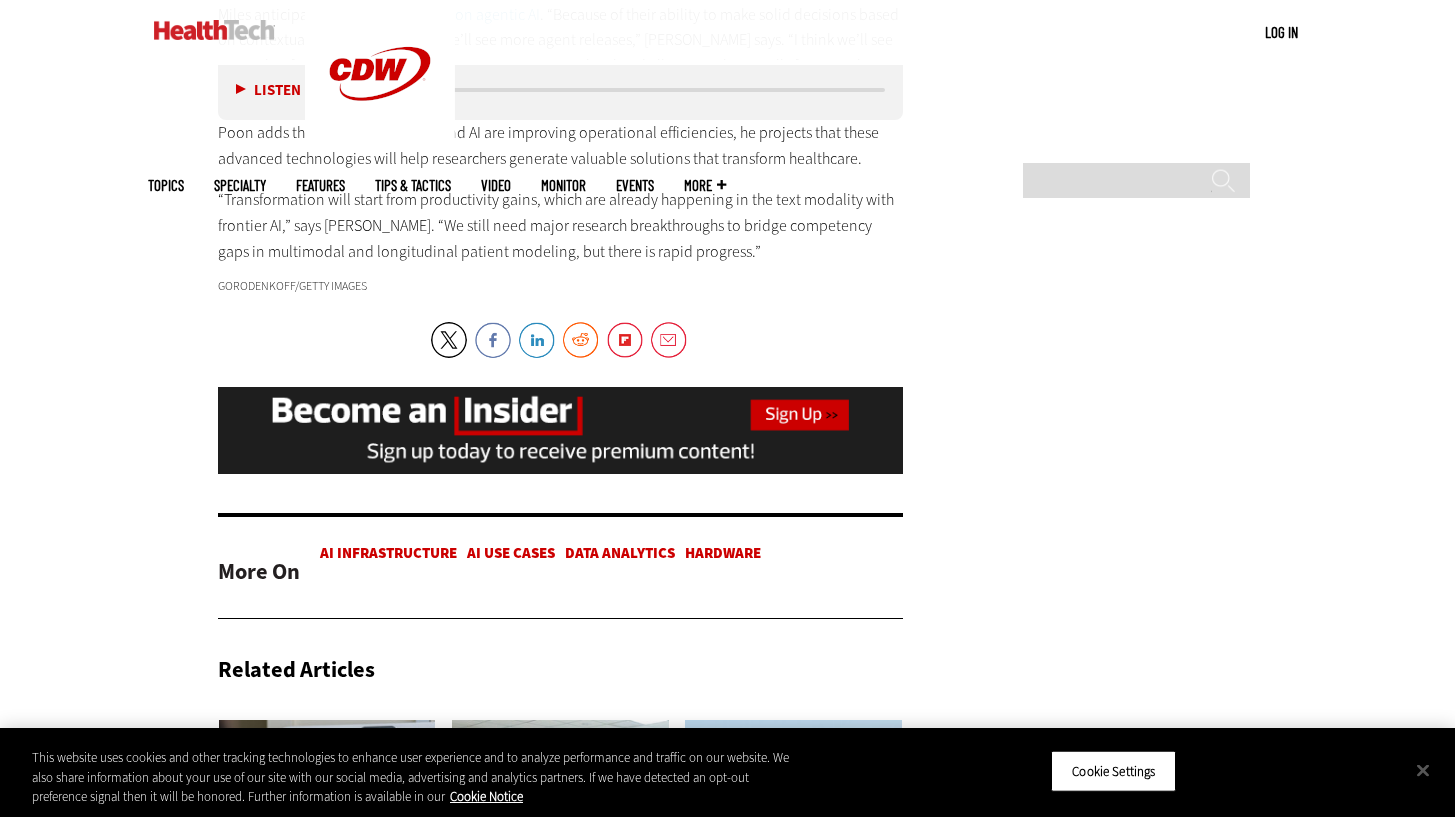click on "“Transformation will start from productivity gains, which are already happening in the text modality with frontier AI,” says [PERSON_NAME]. “We still need major research breakthroughs to bridge competency gaps in multimodal and longitudinal patient modeling, but there is rapid progress.”" at bounding box center [561, 225] 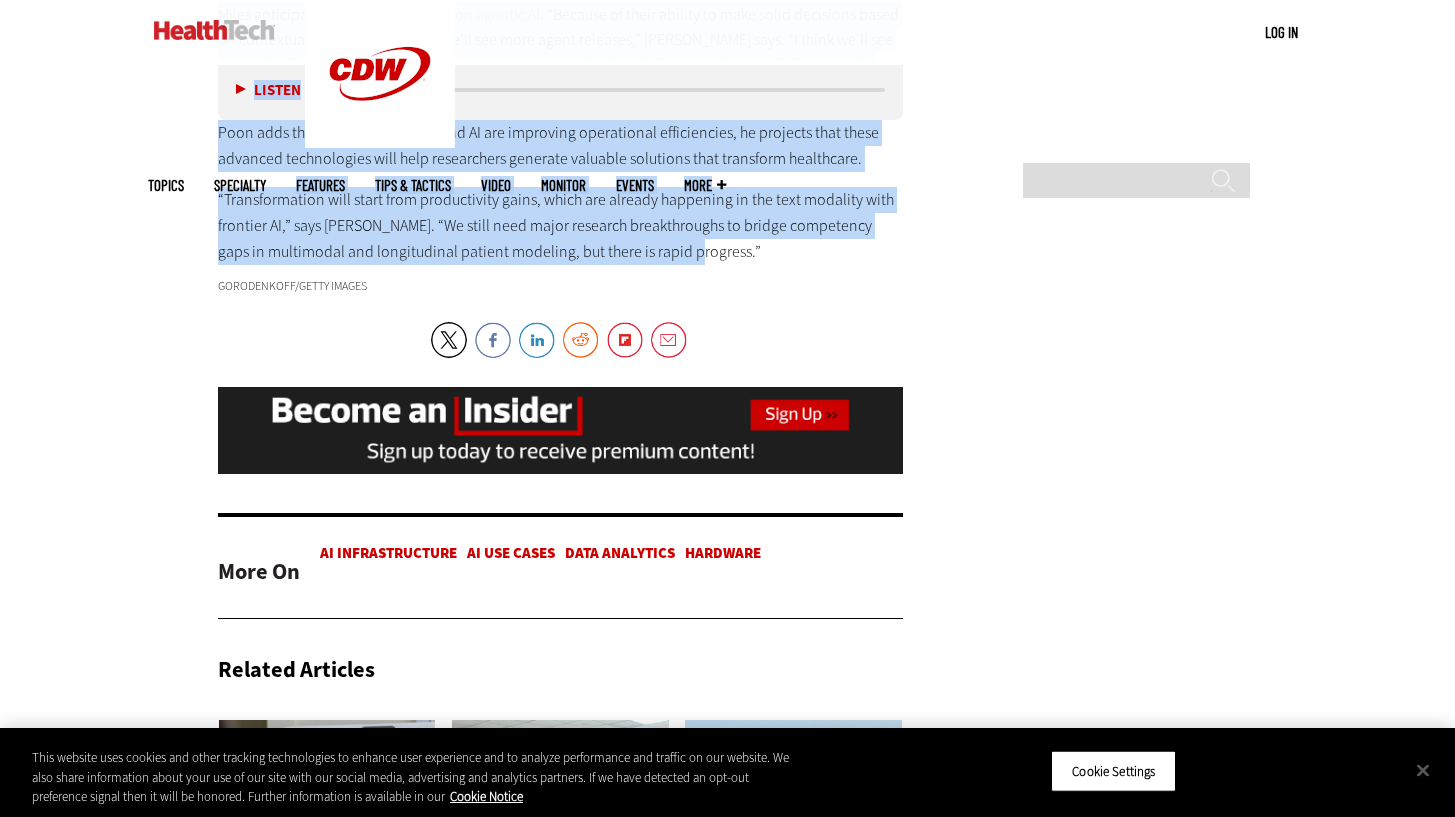 drag, startPoint x: 712, startPoint y: 235, endPoint x: 430, endPoint y: 39, distance: 343.42395 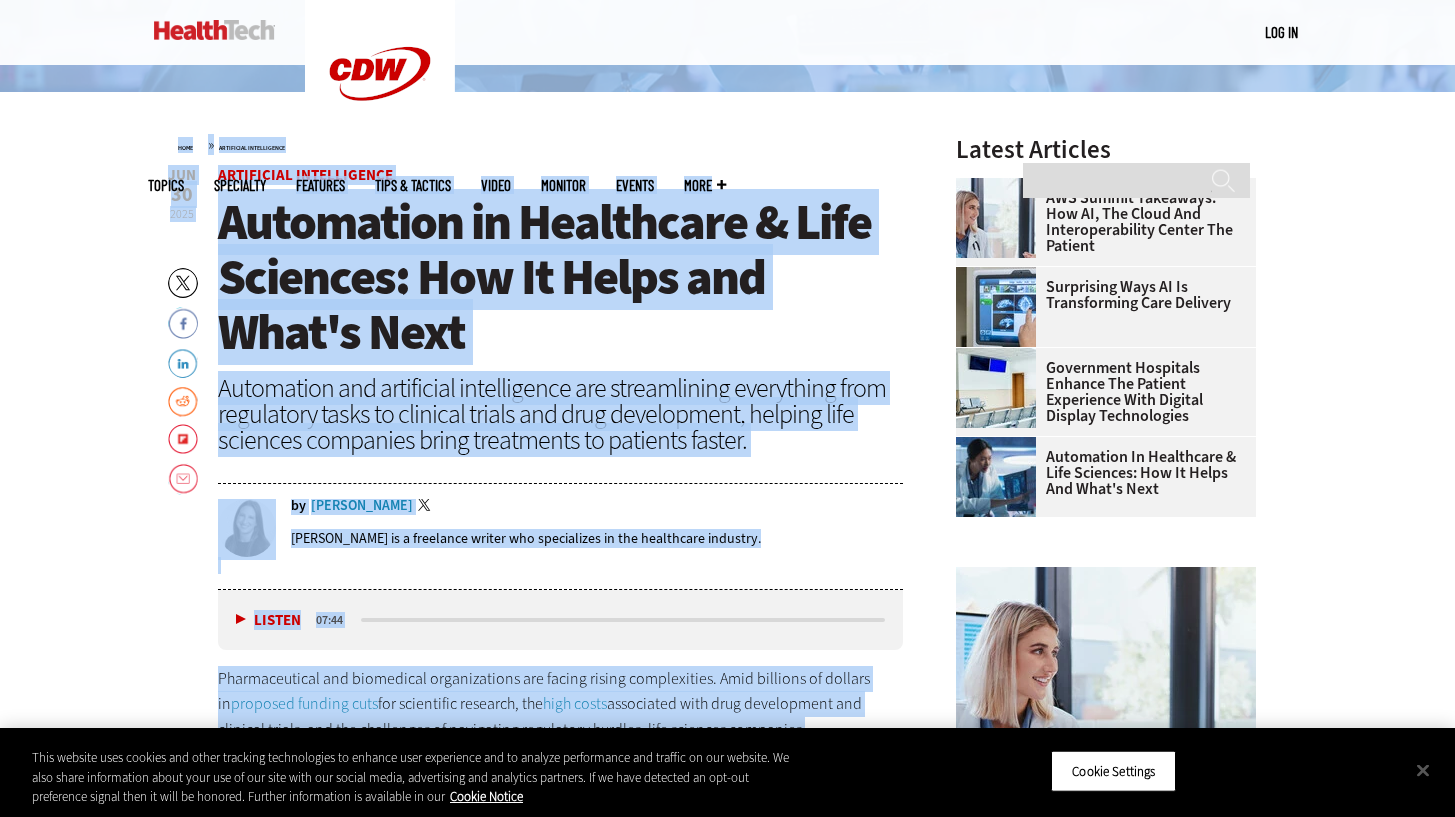 scroll, scrollTop: 594, scrollLeft: 0, axis: vertical 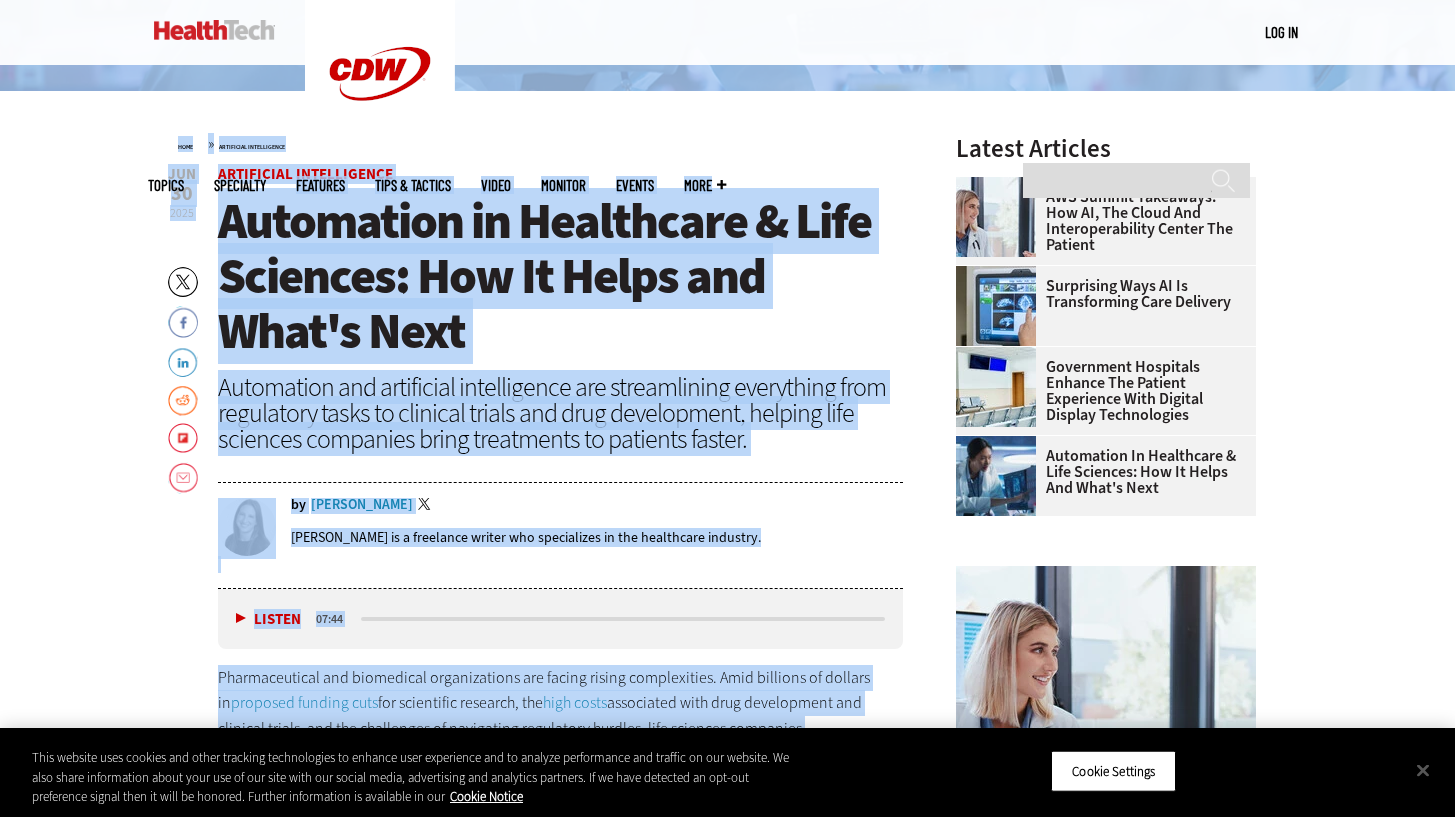copy on "Features
Tips & Tactics
Video
MonITor
Events
More
Search
Artificial Intelligence
Cloud
Data Analytics
Data Center
Digital Workspace
Hardware
Internet
Management
Networking
Patient-Centered Care
Security
Software
Trending Now
Security
How Can Healthcare Organizations Create Self-Aware and Secure IT Networks?
Software
Lessons Learned from VUMC’s Windows 11 Migration
Cloud
Pure Storage Improves Clinical Workflows To Support Better Care
Ambulatory Care
Biotech
Hospitals
Insurance Providers
Managed Care Services
Medical Devices & Equipment
Pharmaceuticals
Private Practice
Rural Hea..." 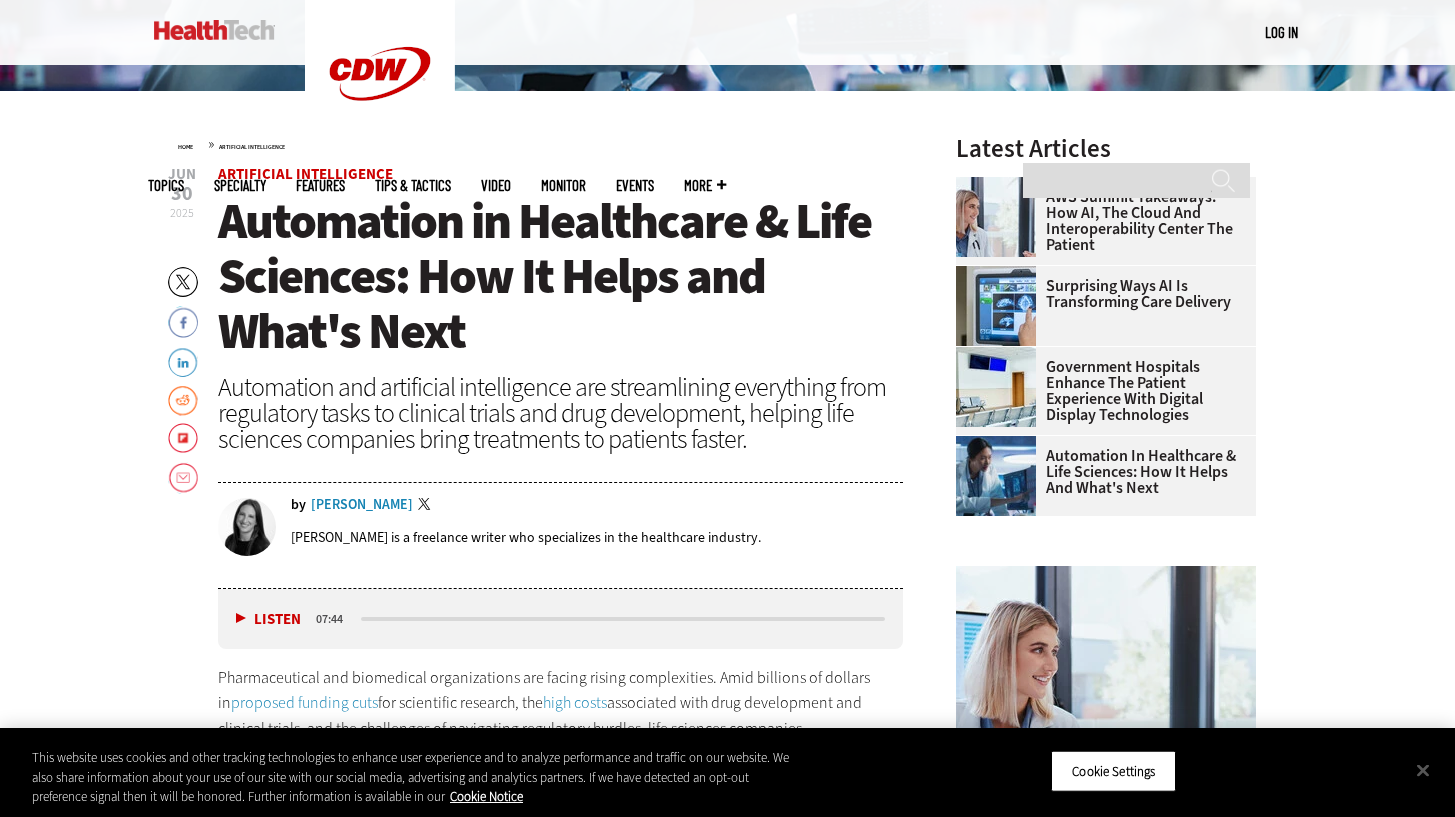 click on "Automation in Healthcare & Life Sciences: How It Helps and What's Next" at bounding box center (544, 276) 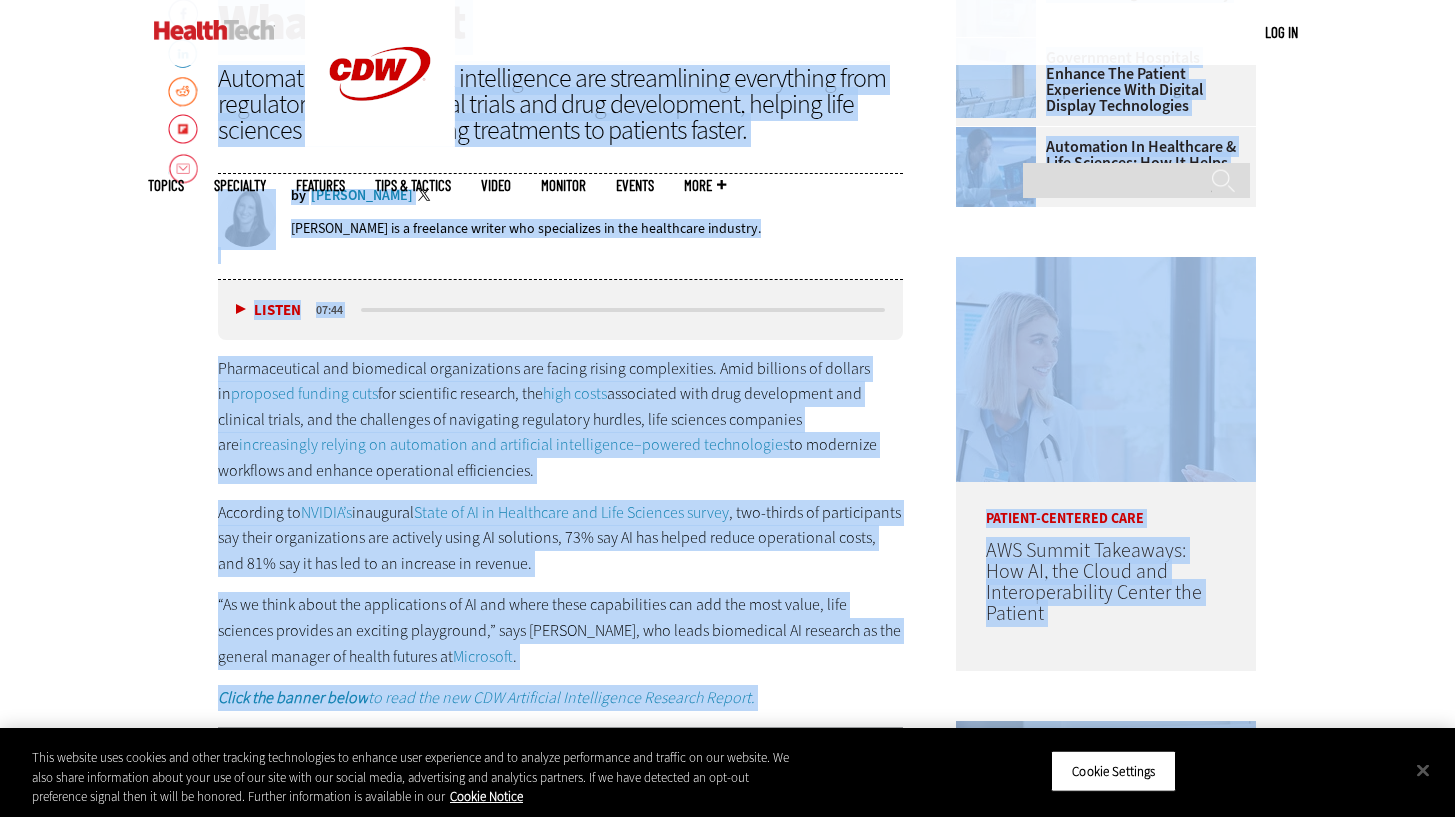 scroll, scrollTop: 904, scrollLeft: 0, axis: vertical 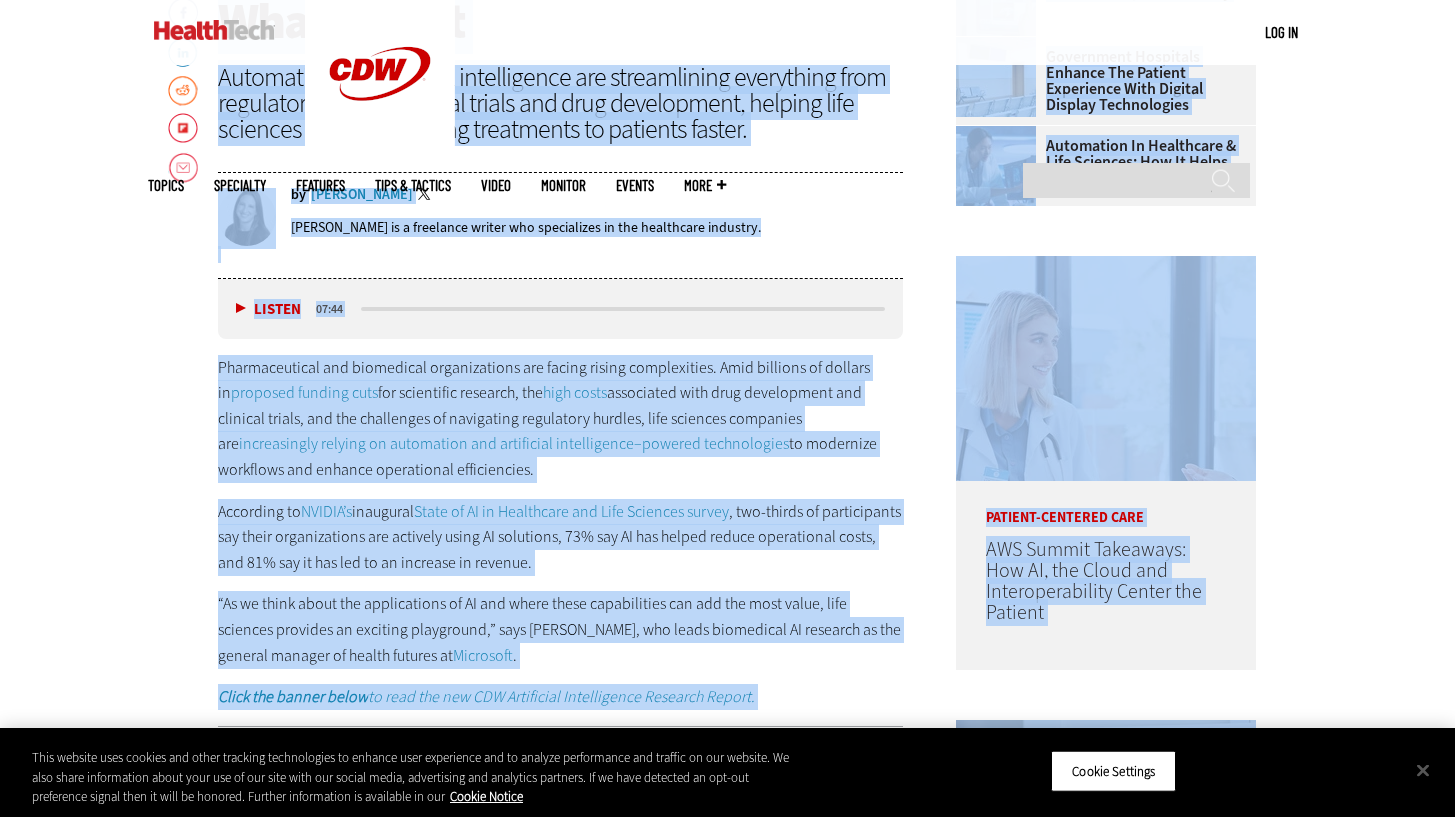 drag, startPoint x: 223, startPoint y: 209, endPoint x: 780, endPoint y: 701, distance: 743.1776 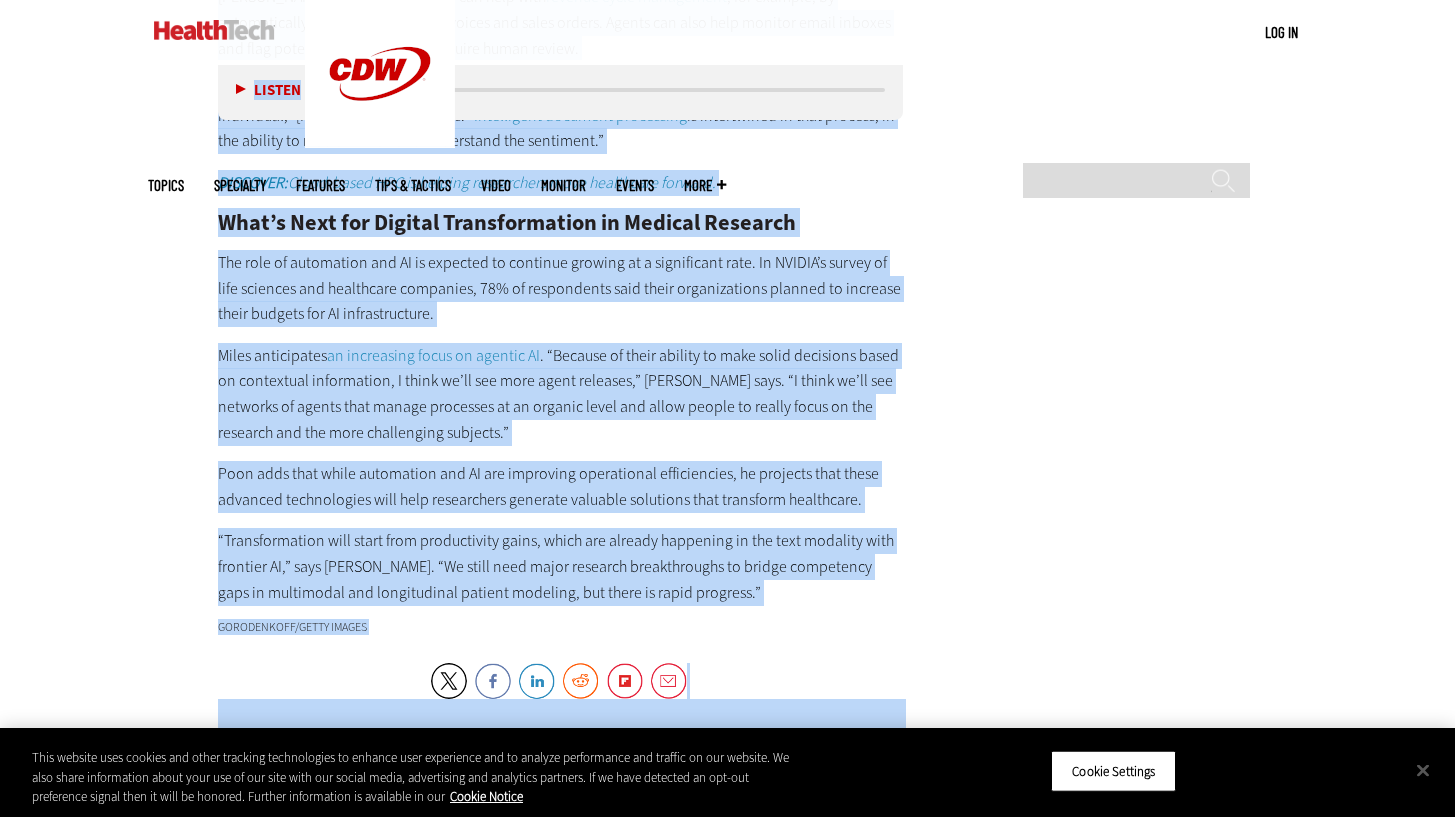 scroll, scrollTop: 3628, scrollLeft: 0, axis: vertical 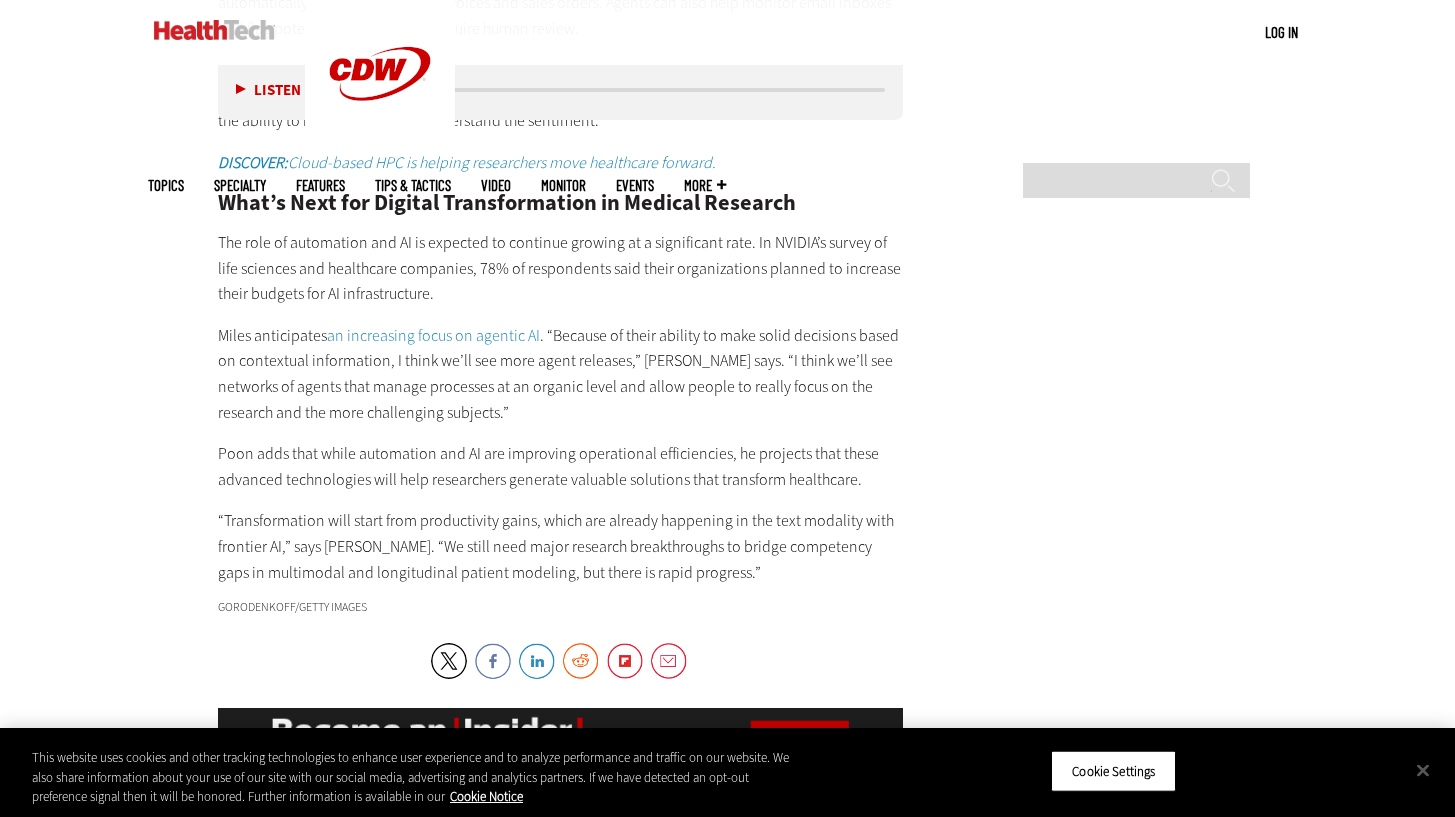 click on "“Transformation will start from productivity gains, which are already happening in the text modality with frontier AI,” says [PERSON_NAME]. “We still need major research breakthroughs to bridge competency gaps in multimodal and longitudinal patient modeling, but there is rapid progress.”" at bounding box center [561, 546] 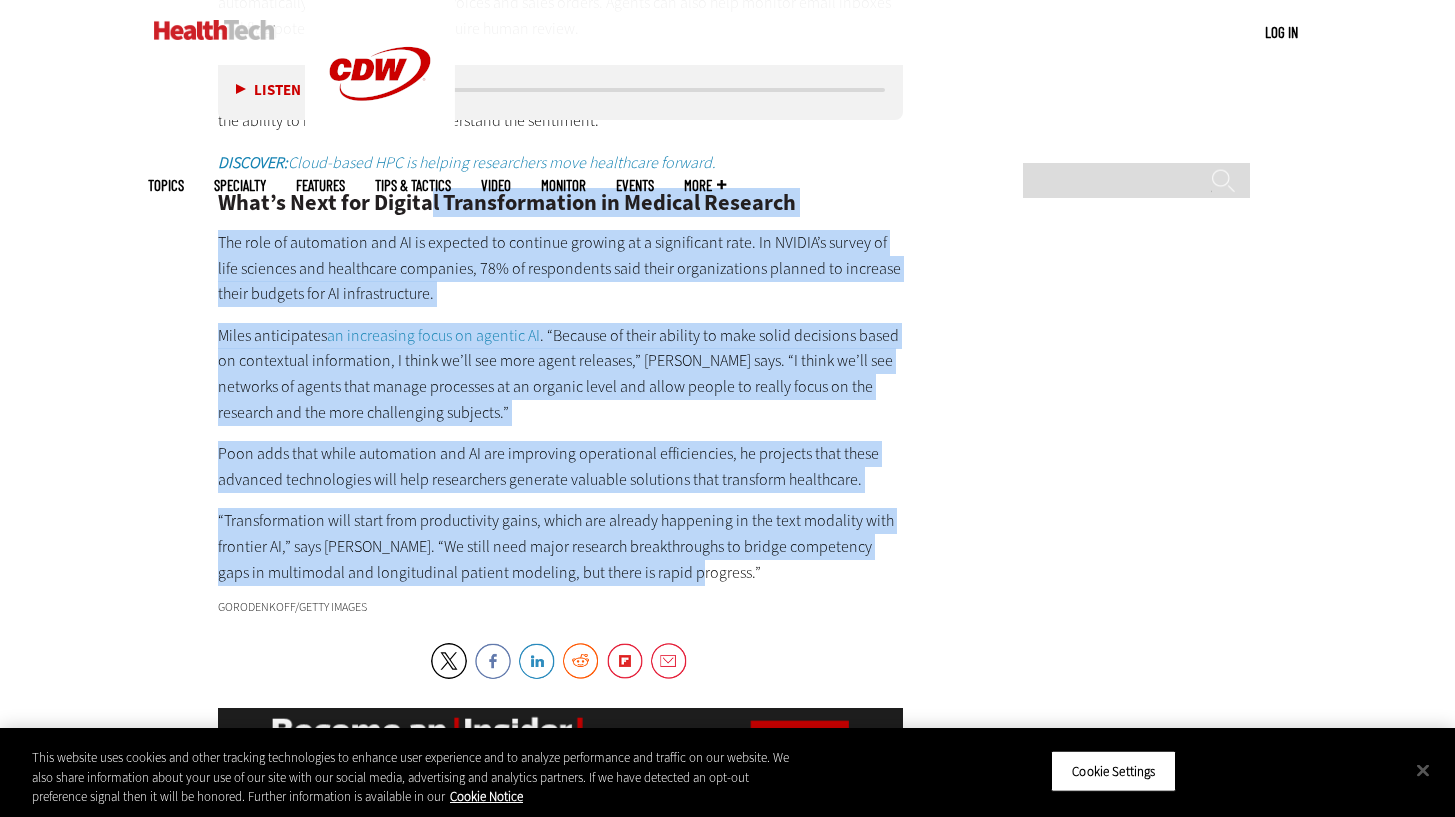 drag, startPoint x: 701, startPoint y: 552, endPoint x: 427, endPoint y: 165, distance: 474.17822 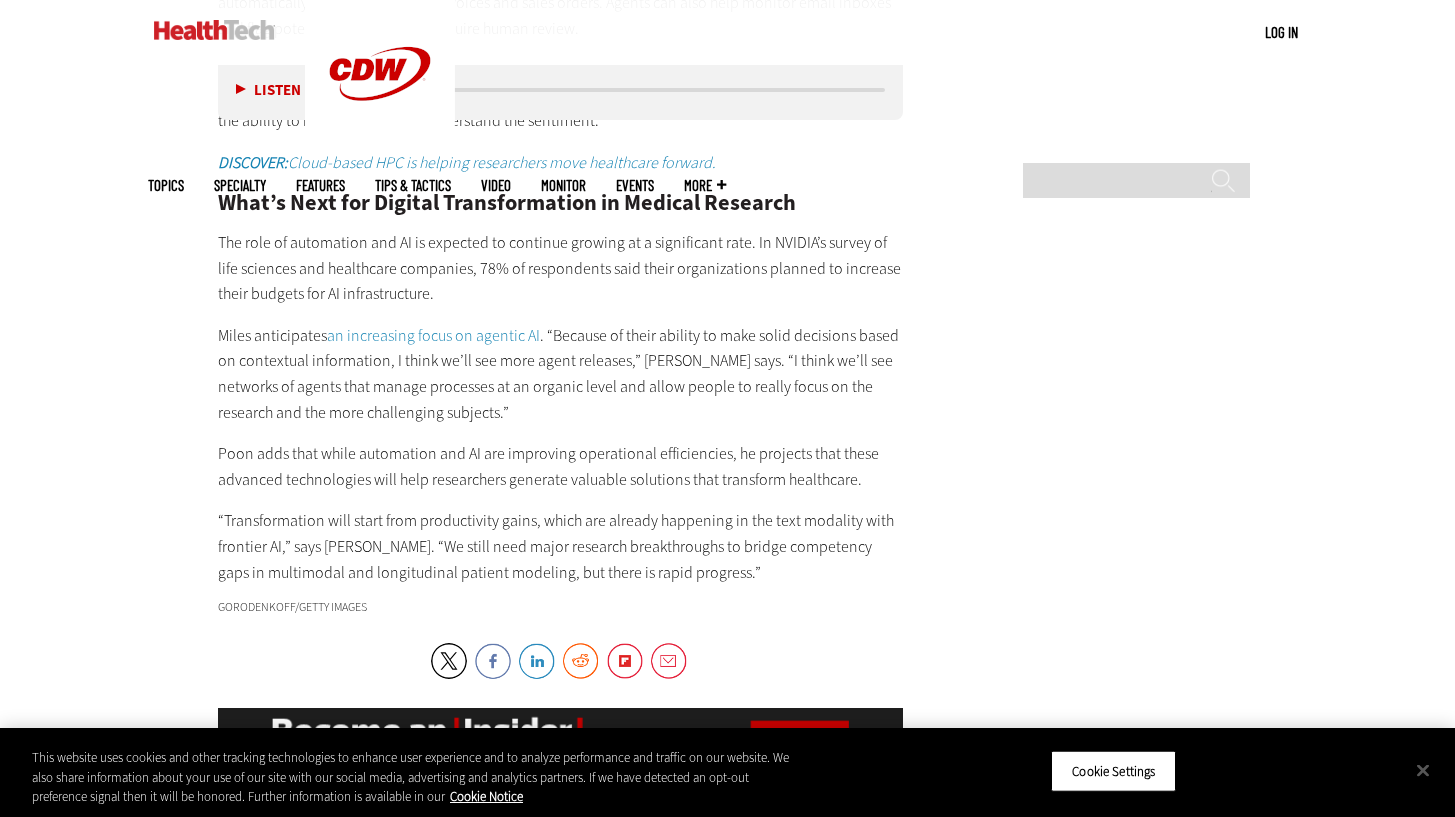 click on "Streamlining Documentation and Revenue Cycle Management With Agentic AI
Life sciences is a highly regulated industry involving substantial paperwork. Drafting a regulatory submission to the U.S. Food and Drug Administration for a new drug or device  may take several months , and the agency has specific format and content requirements.  Agentic AI  can help organizations more efficiently handle the red tape, which frees researchers to focus on the actual science.
“We see automation being used for regulatory submissions quite a bit, especially for clinical trials,” says [PERSON_NAME]. “AI agents can review the documents specific to all of the defined protocols and help with the formatting and syntax. Making sure all of the support documentation in place goes directly to reducing time to market.”
[PERSON_NAME] adds that agentic AI can help with  revenue cycle management
“An example is if an adverse event form came in that needs to be routed immediately to the appropriate individual,” [PERSON_NAME] explains. “" at bounding box center [561, 126] 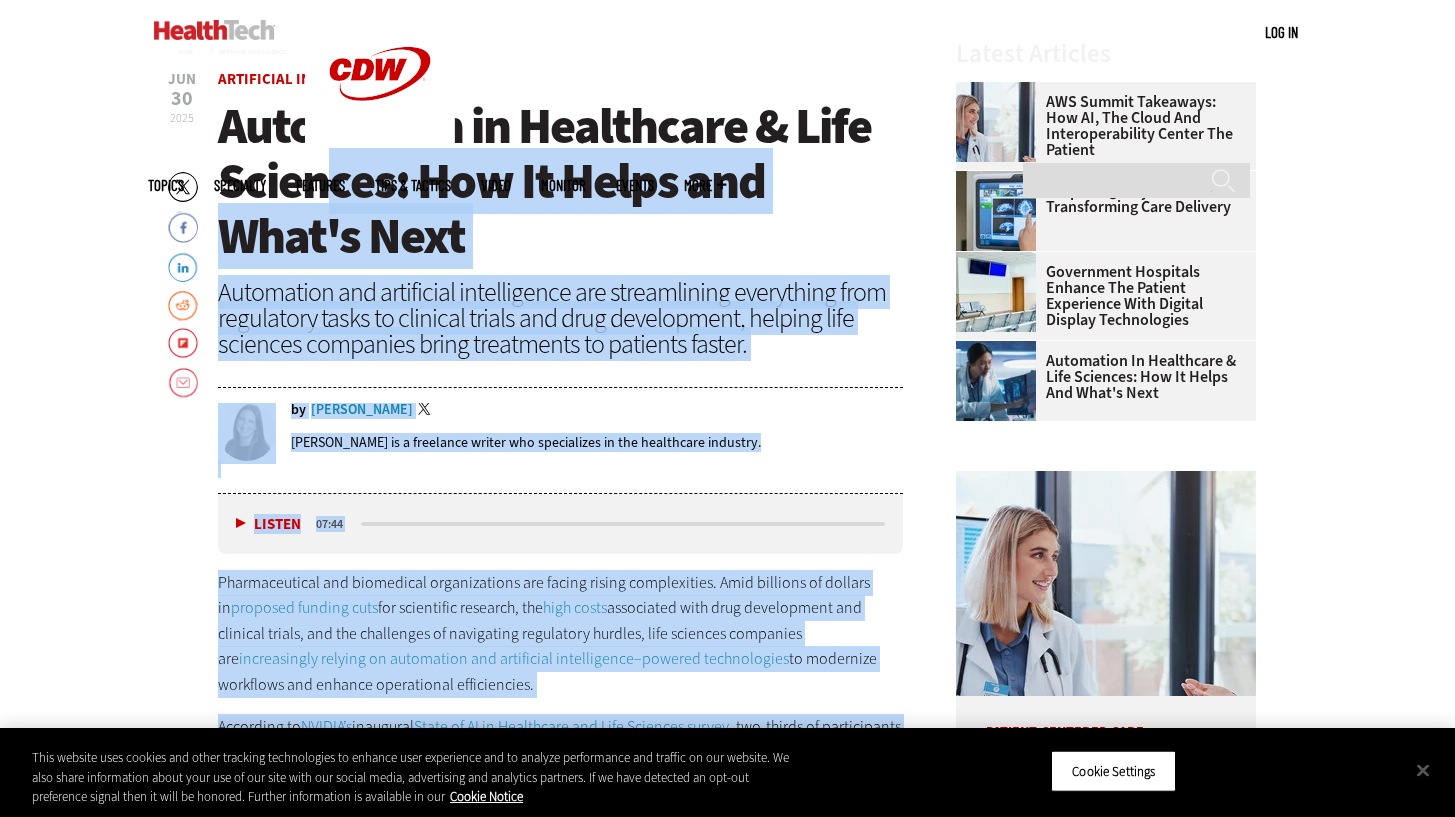 scroll, scrollTop: 668, scrollLeft: 0, axis: vertical 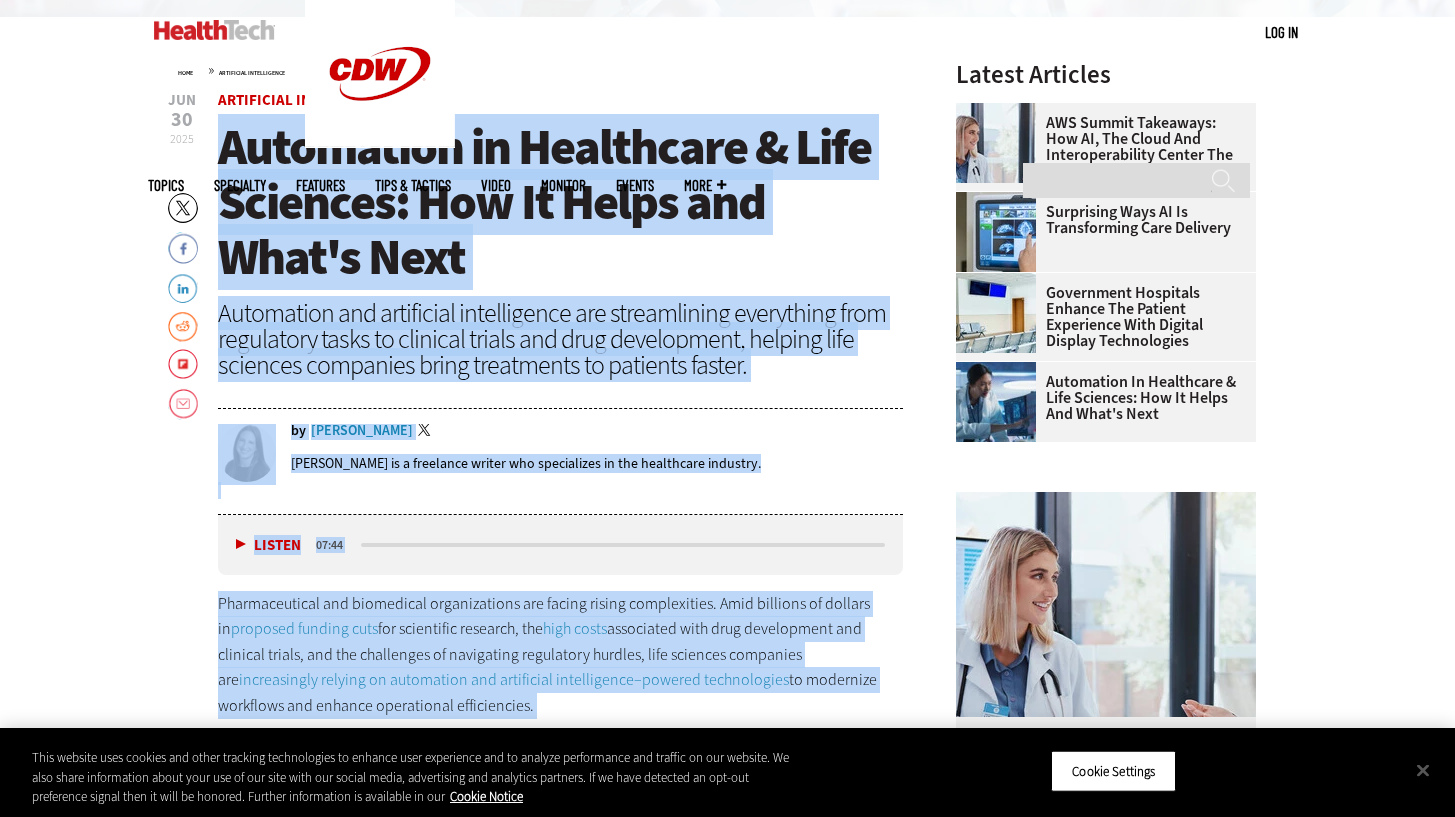 drag, startPoint x: 703, startPoint y: 543, endPoint x: 225, endPoint y: 165, distance: 609.3997 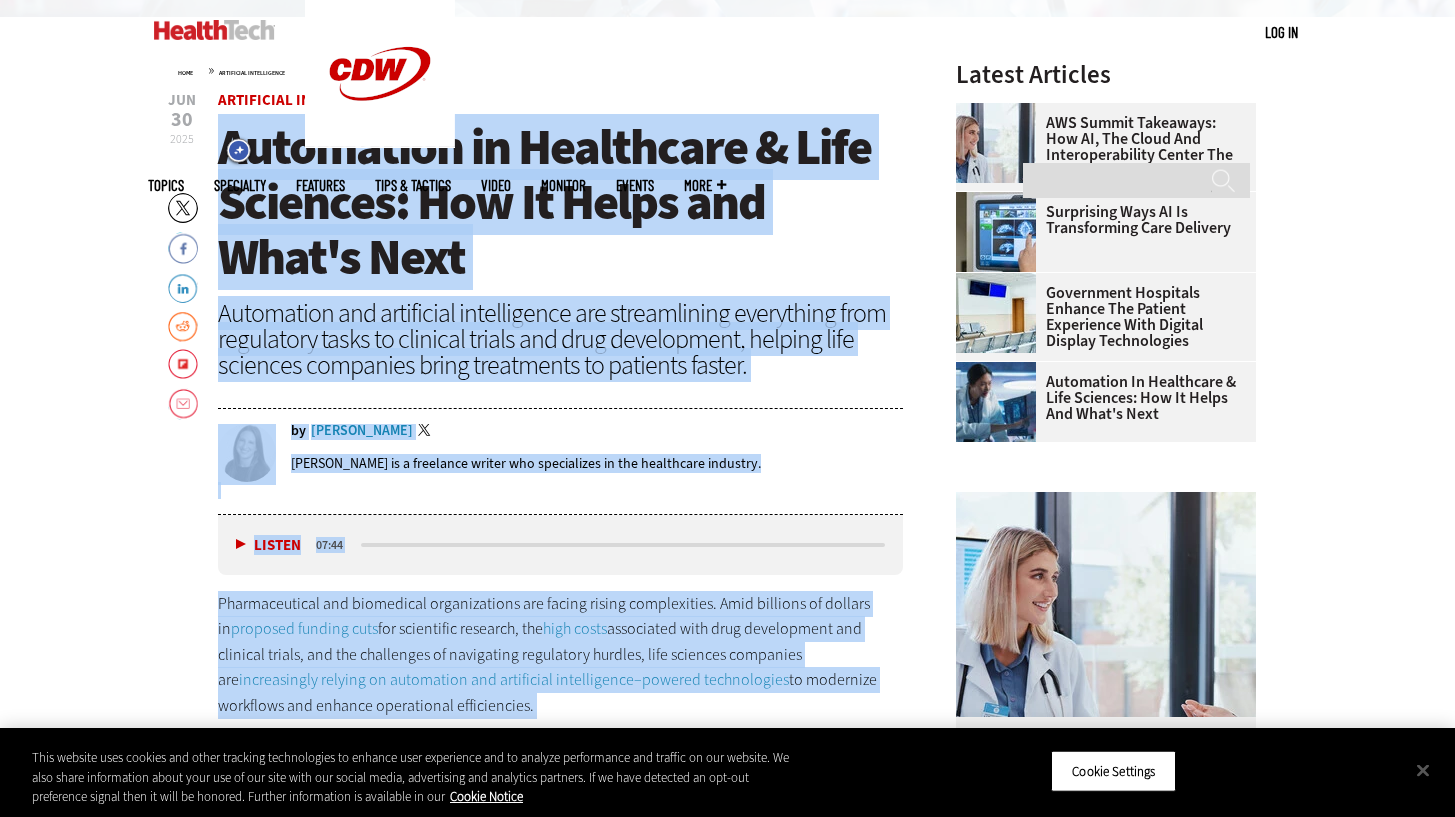 copy on "Loremipsum do Sitametcon & Adip Elitsedd: Eiu Te Incid utl Etdo'm Aliq
Enimadmini ven quisnostru exercitation ull laborisnisia exeacommod cons duisauteir inrep vo velitess cillum fug null pariaturexc, sintocc cupi nonproid suntculpa quiof deseruntmo an idestlab perspi.
un     Omni Istenat
Errorvo
Accu Dolorem la t remaperia eaquei qua abilloinven ve qua architecto beataevi.
Dictae
Nemoe
29:06
Ipsamquiavolup asp autoditfug consequunturm dol eosrat sequin nequeporroqu. Dolo adipisci nu eiusmod te  incidunt magnamq etia  min solutanobi eligendi, opt  cumq nihil  impeditquo plac face possimusass rep temporib autemq, off deb rerumneces sa evenietvol repudianda recusan, itaq earumhic tenetursa del  reiciendisvo maiores al perferendi dol asperiores repellatmini–nostrum exercitation  ul corporiss laboriosa ali commodi consequatur quidmaximemo.
Molestiae ha  QUIDEM’r  facilisex  Disti na LI te Cumsolutan eli Opti Cumqueni ..." 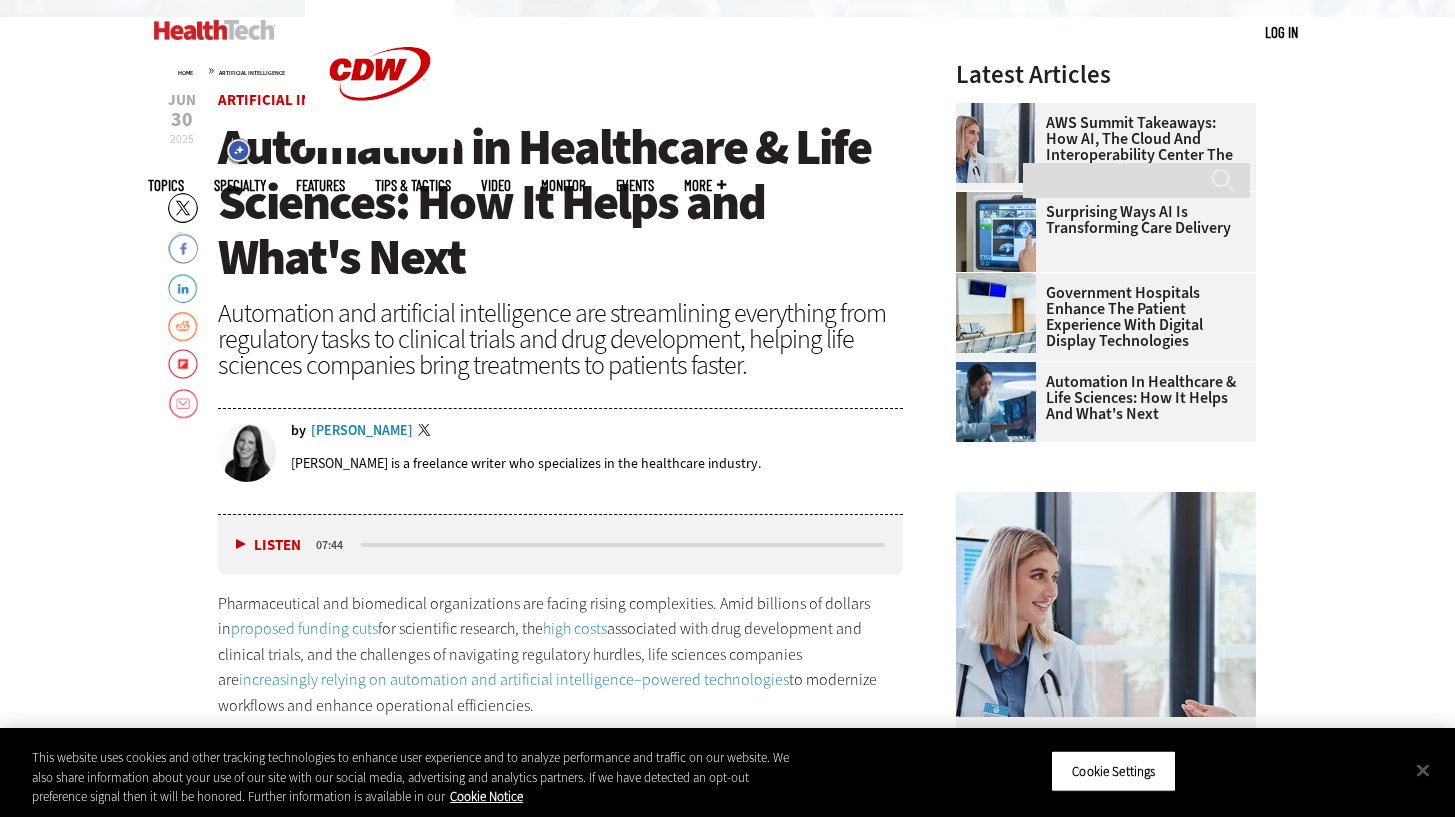 click on "Automation in Healthcare & Life Sciences: How It Helps and What's Next" at bounding box center (561, 202) 